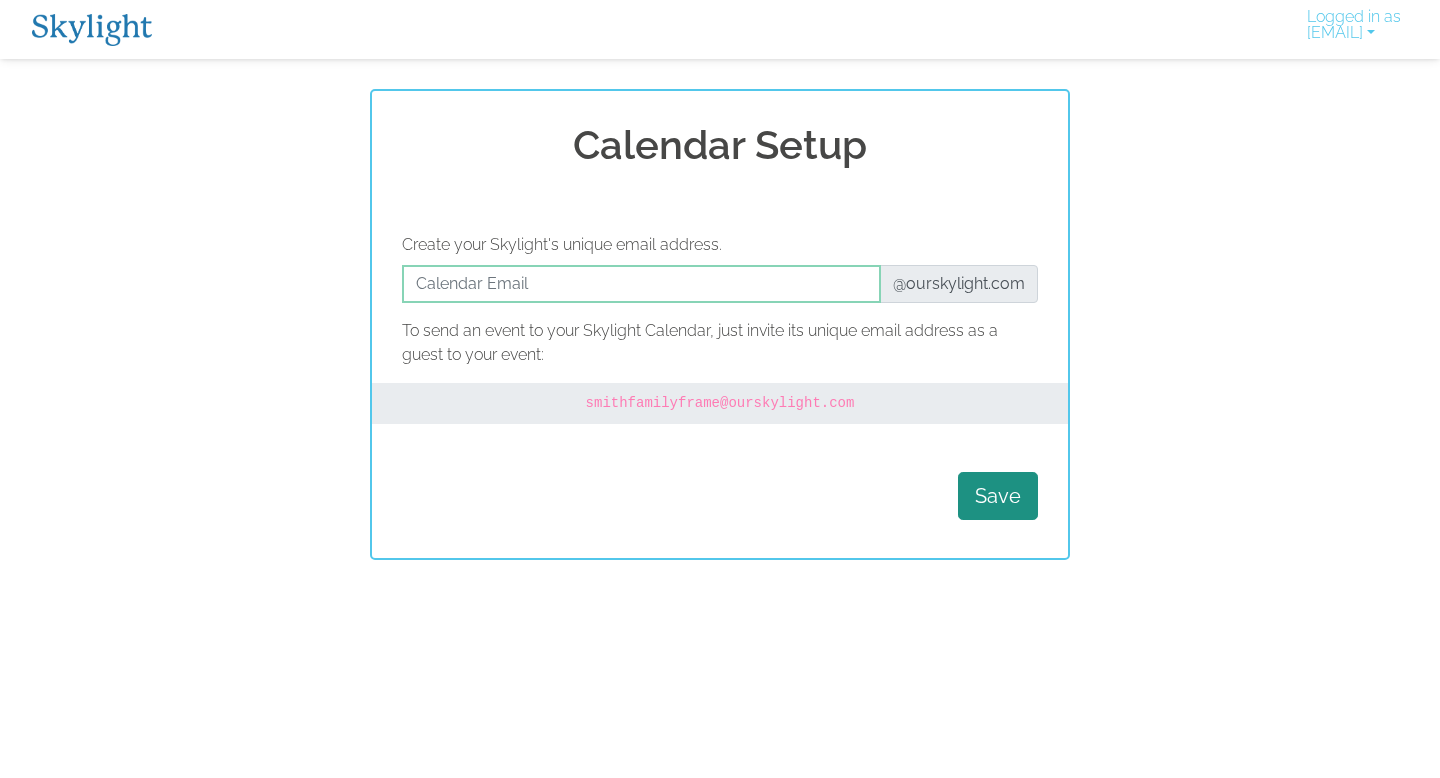 scroll, scrollTop: 0, scrollLeft: 0, axis: both 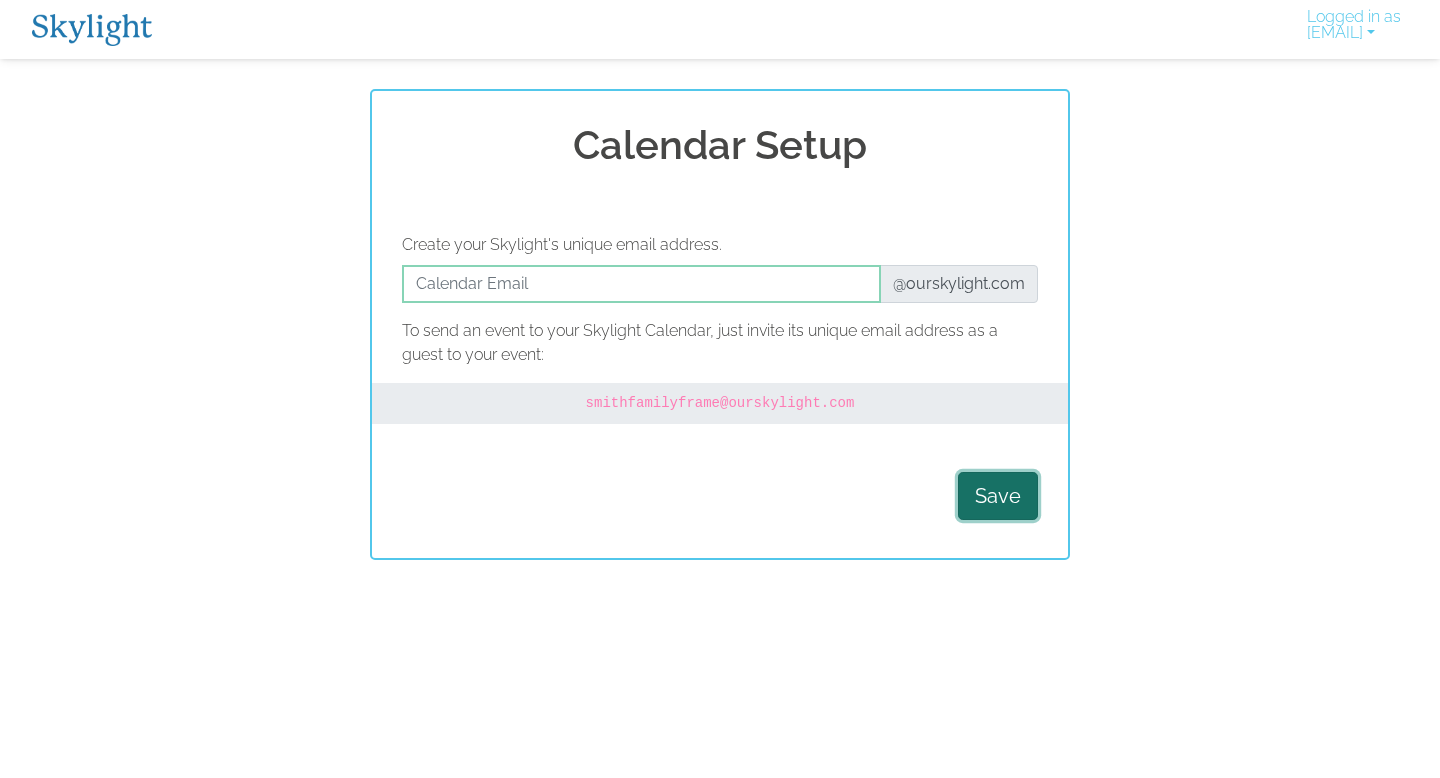 click on "Save" at bounding box center [998, 496] 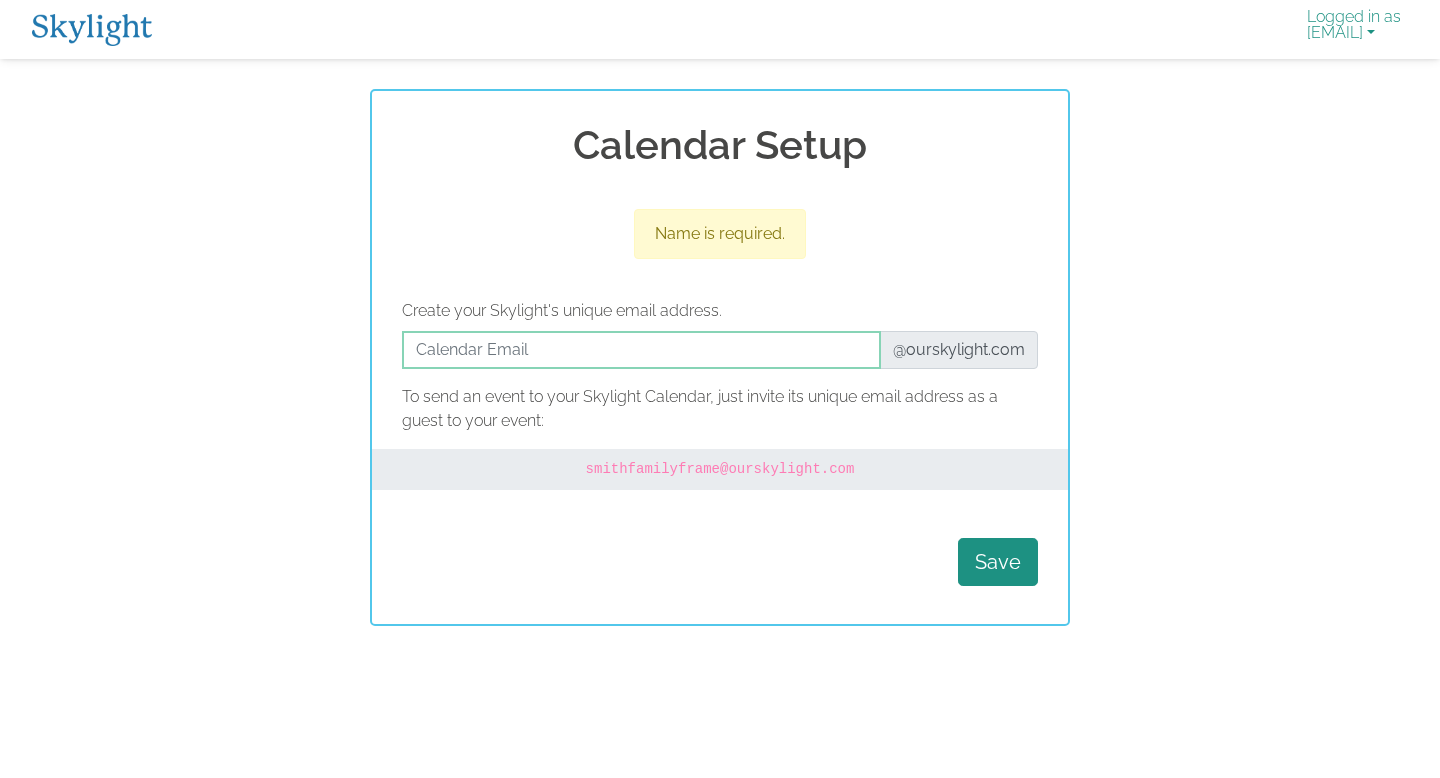 click on "Logged in as [EMAIL]" at bounding box center [1354, 29] 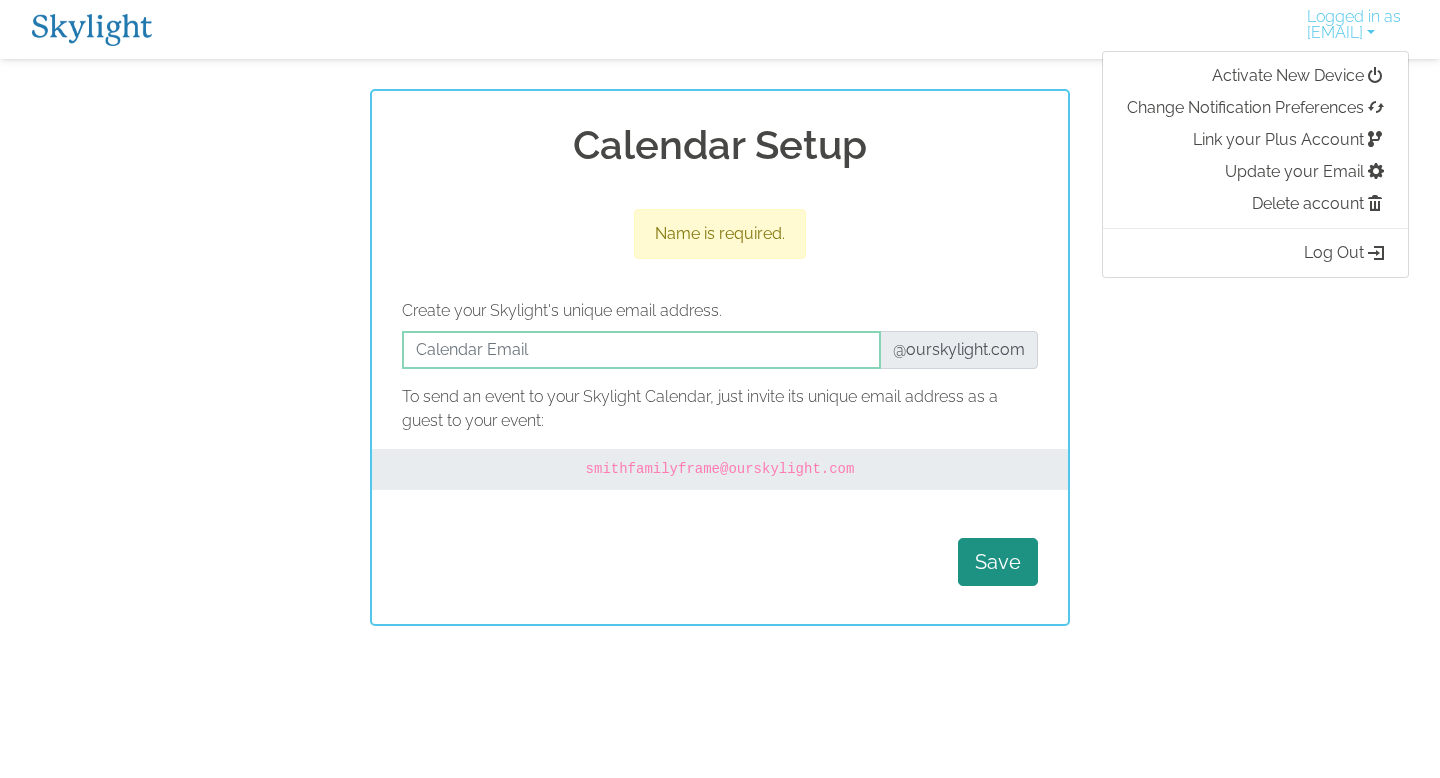 click on "Logged in as bdneet@gmail.com Activate New Device     Change Notification Preferences     Link your Plus Account     Update your Email     Delete account     Log Out" at bounding box center [720, 29] 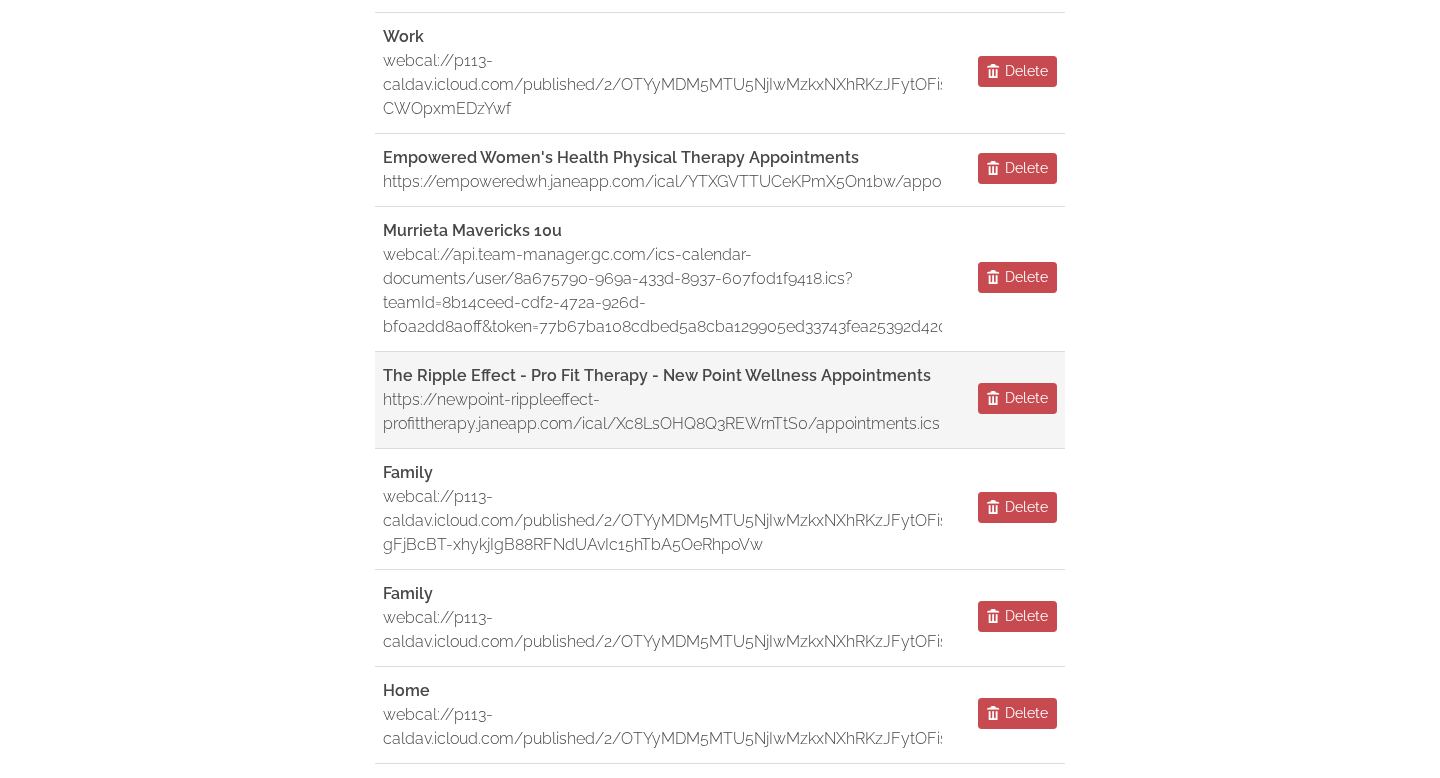 scroll, scrollTop: 809, scrollLeft: 0, axis: vertical 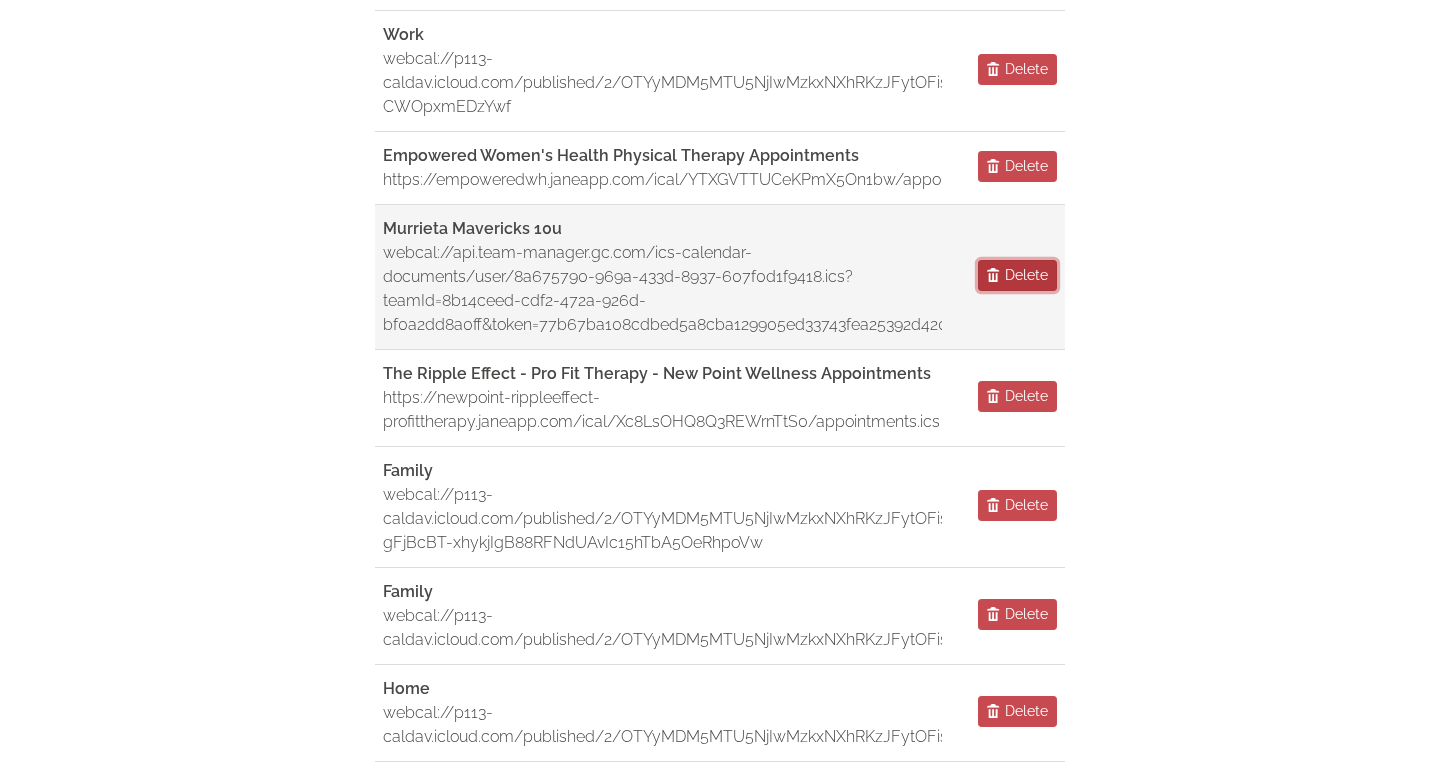 click on "Delete" at bounding box center (1026, 275) 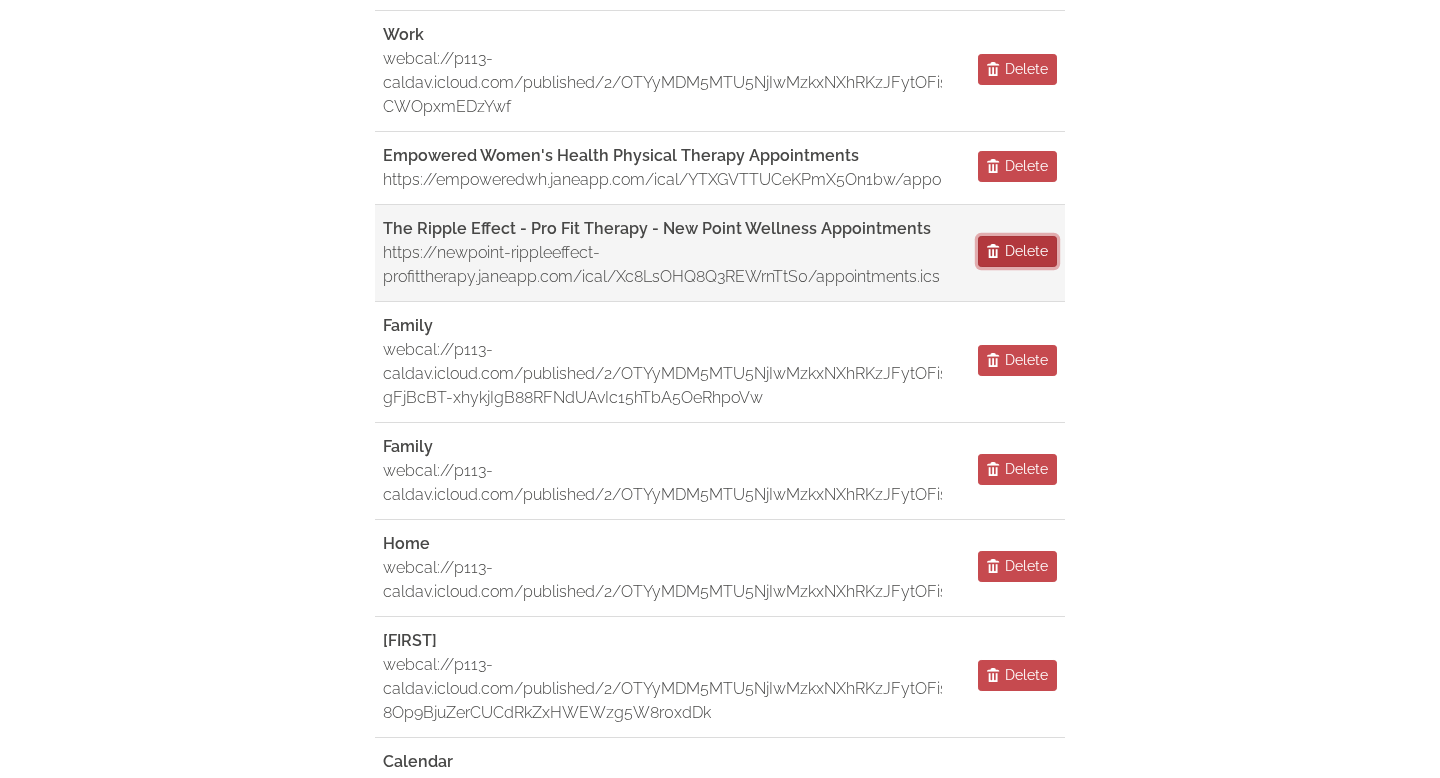click on "Delete" at bounding box center (1026, 251) 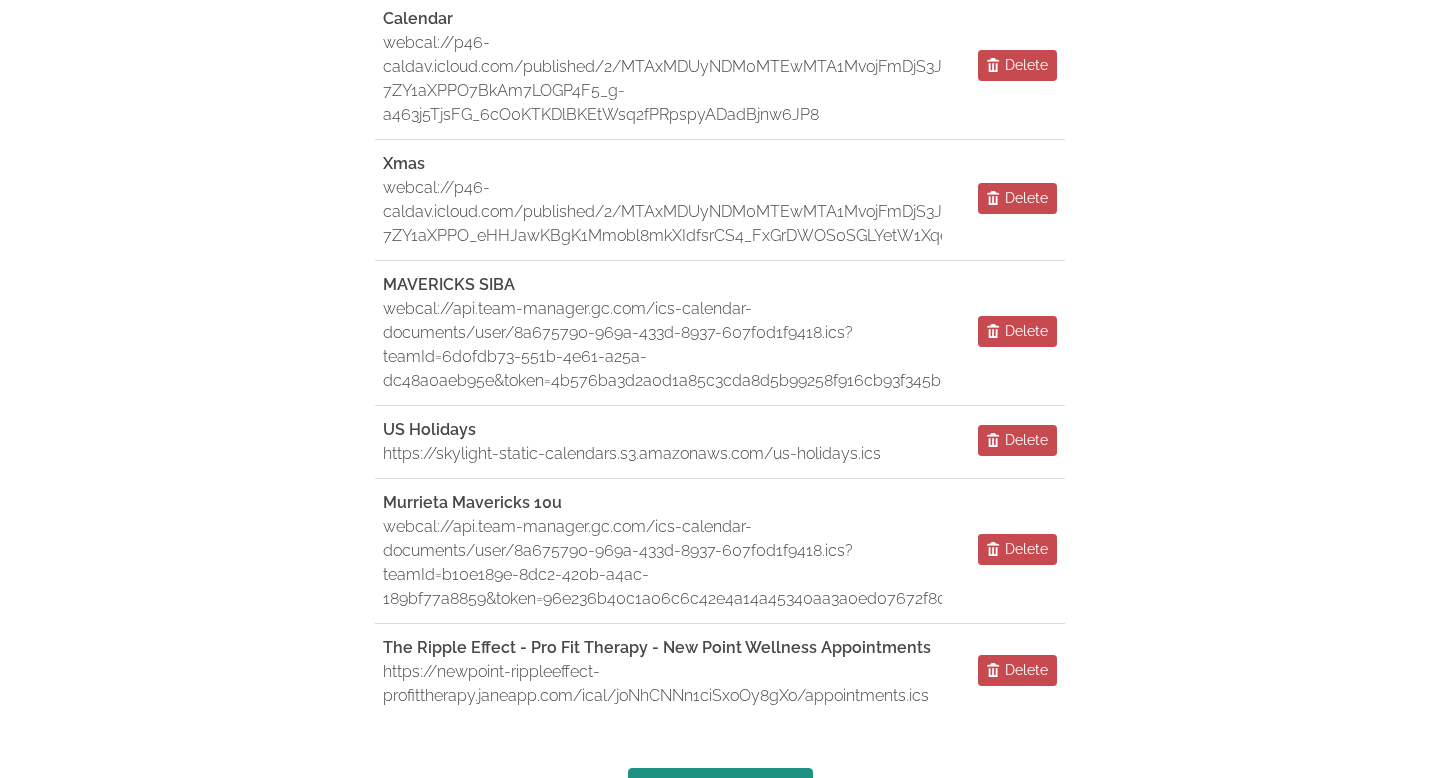 scroll, scrollTop: 1701, scrollLeft: 0, axis: vertical 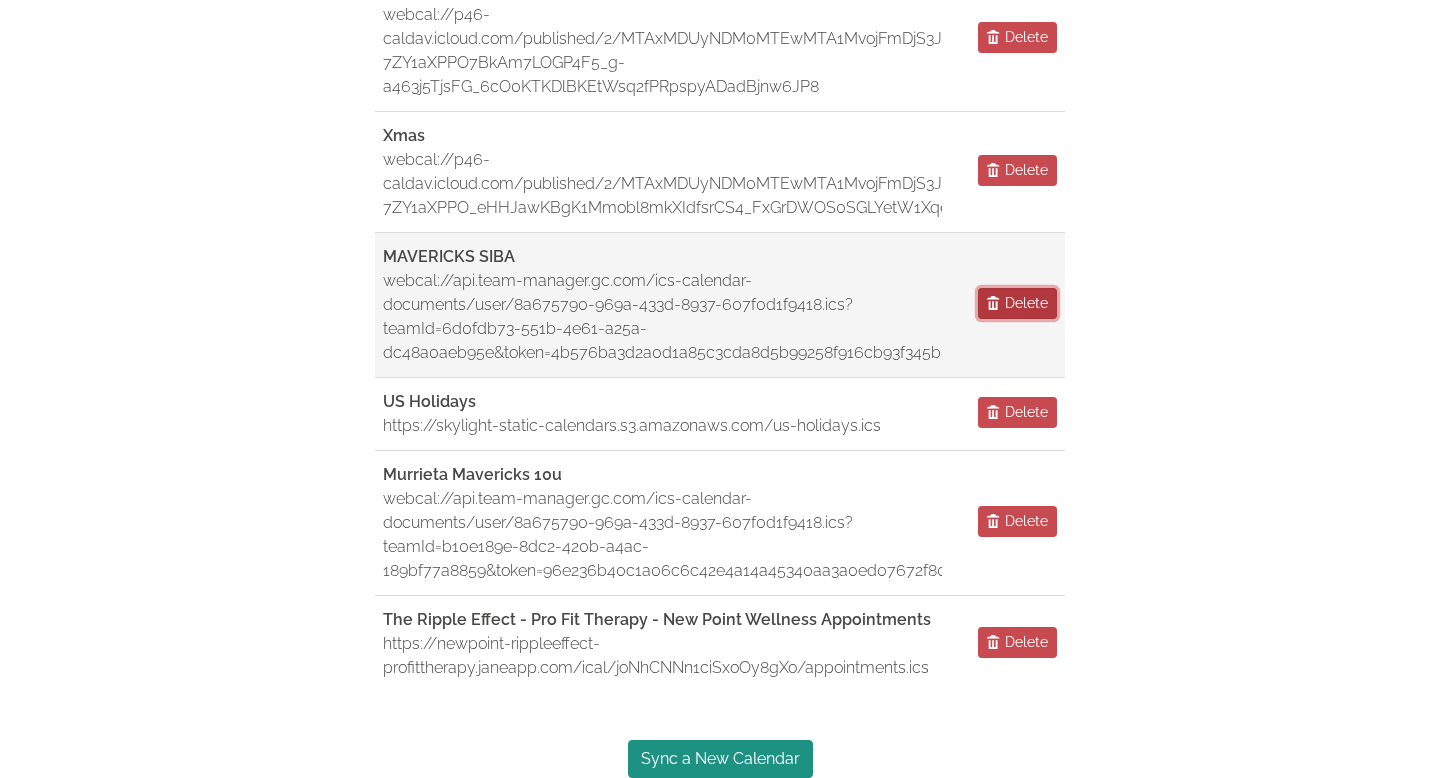 click on "Delete" at bounding box center [1026, 303] 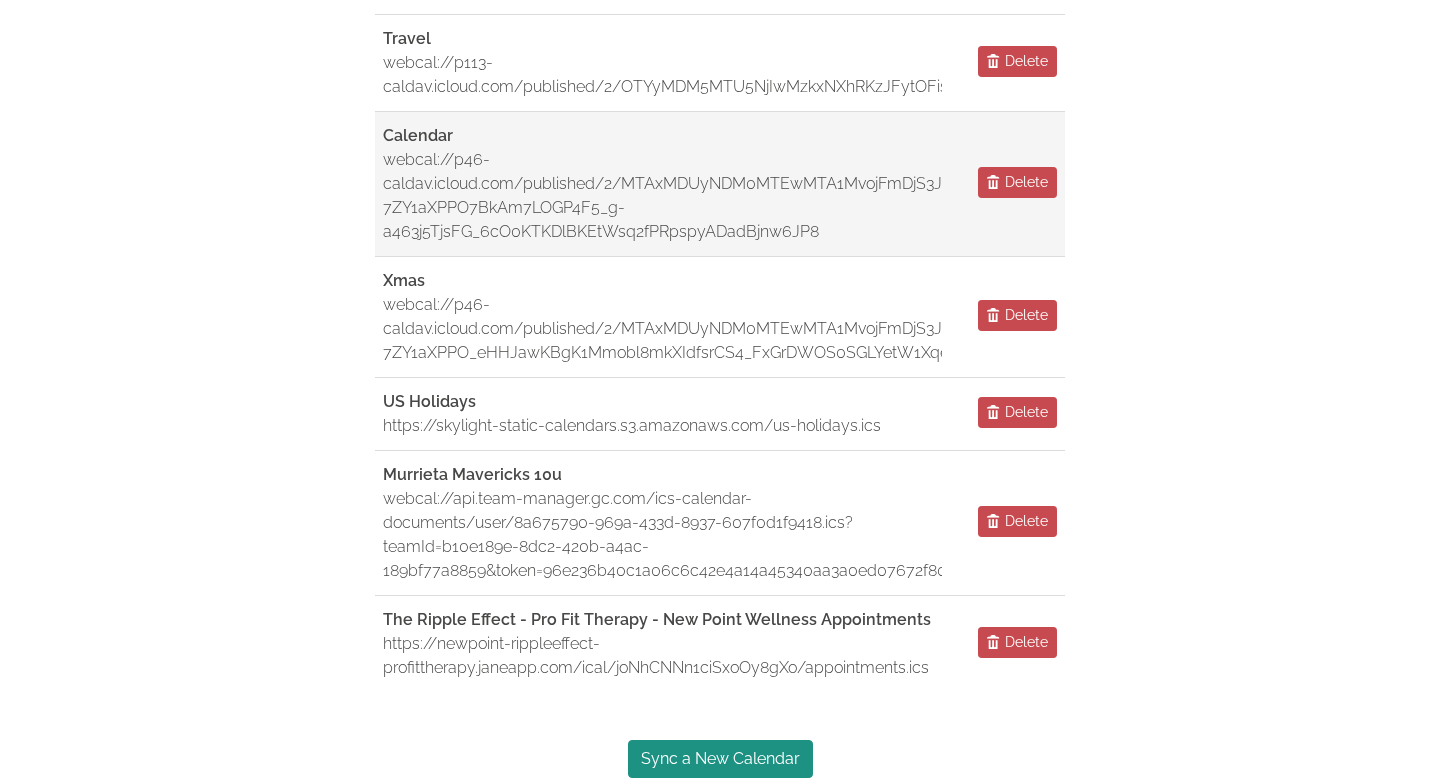 scroll, scrollTop: 1556, scrollLeft: 0, axis: vertical 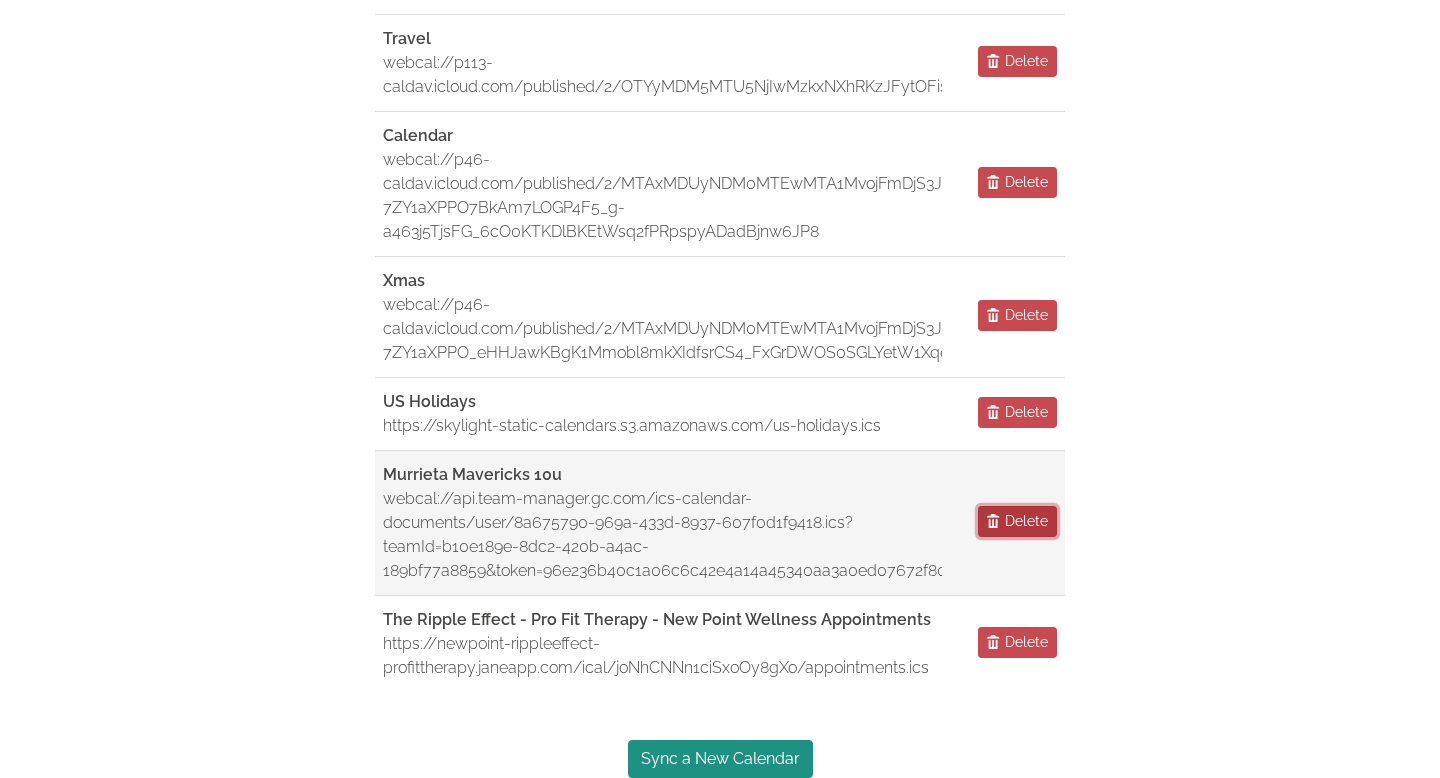 click on "Delete" at bounding box center (1026, 521) 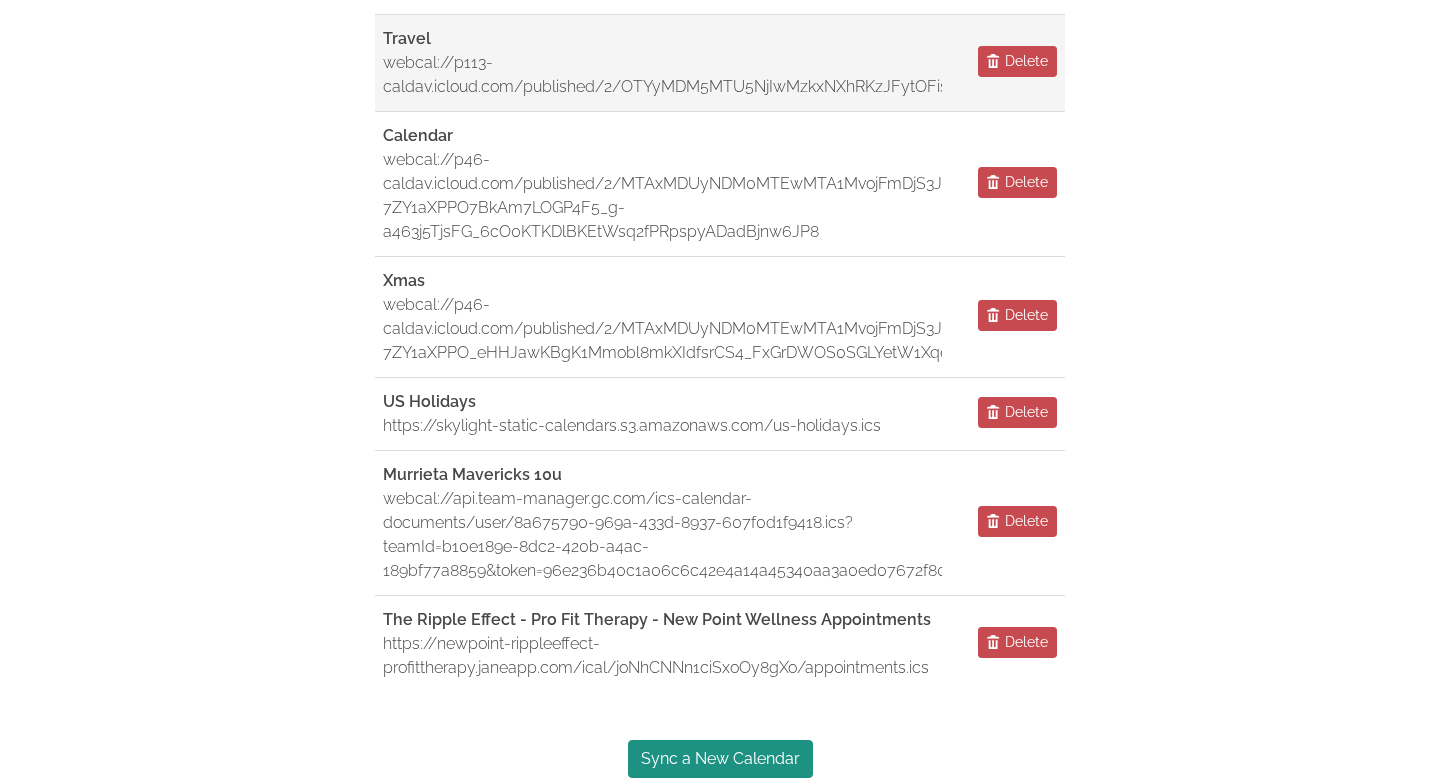 scroll, scrollTop: 1411, scrollLeft: 0, axis: vertical 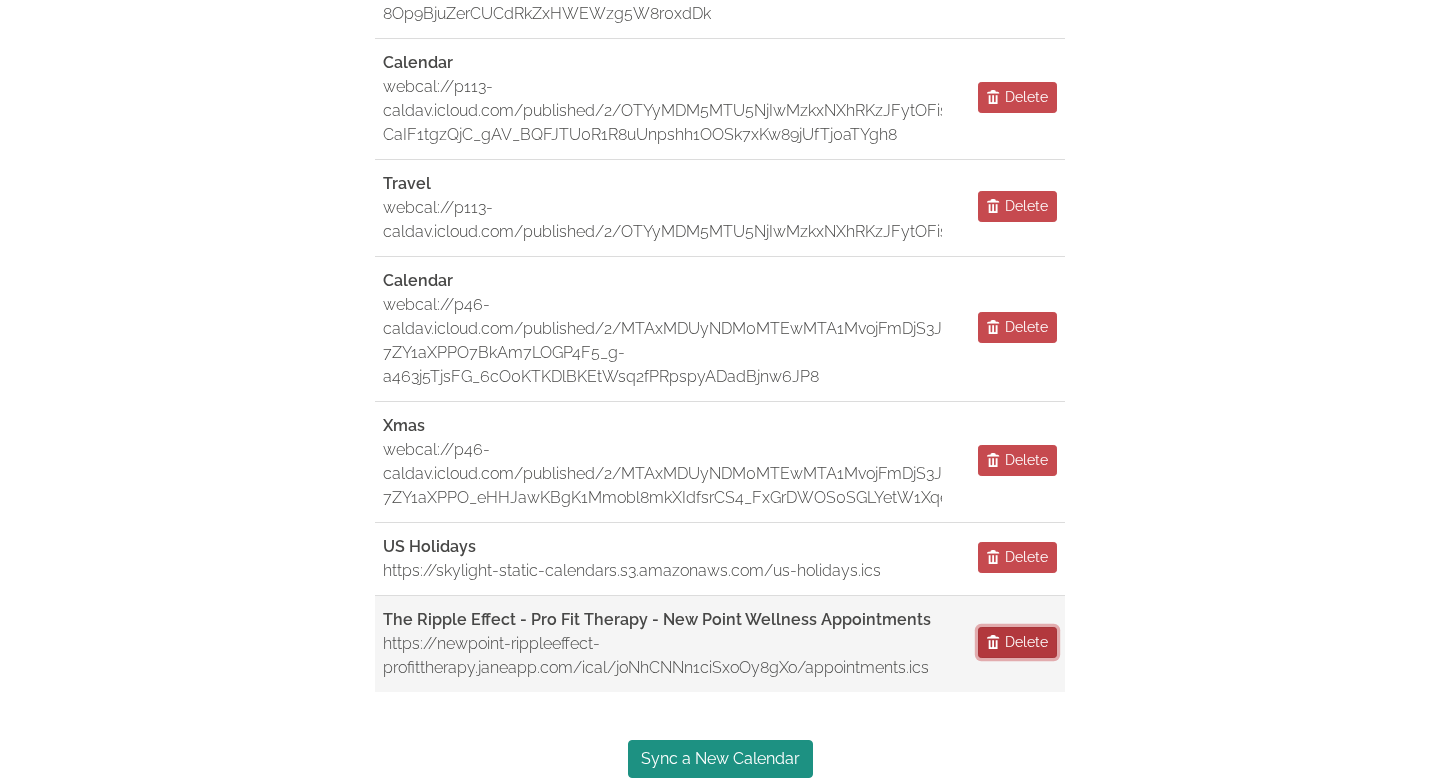 click on "Delete" at bounding box center [1026, 642] 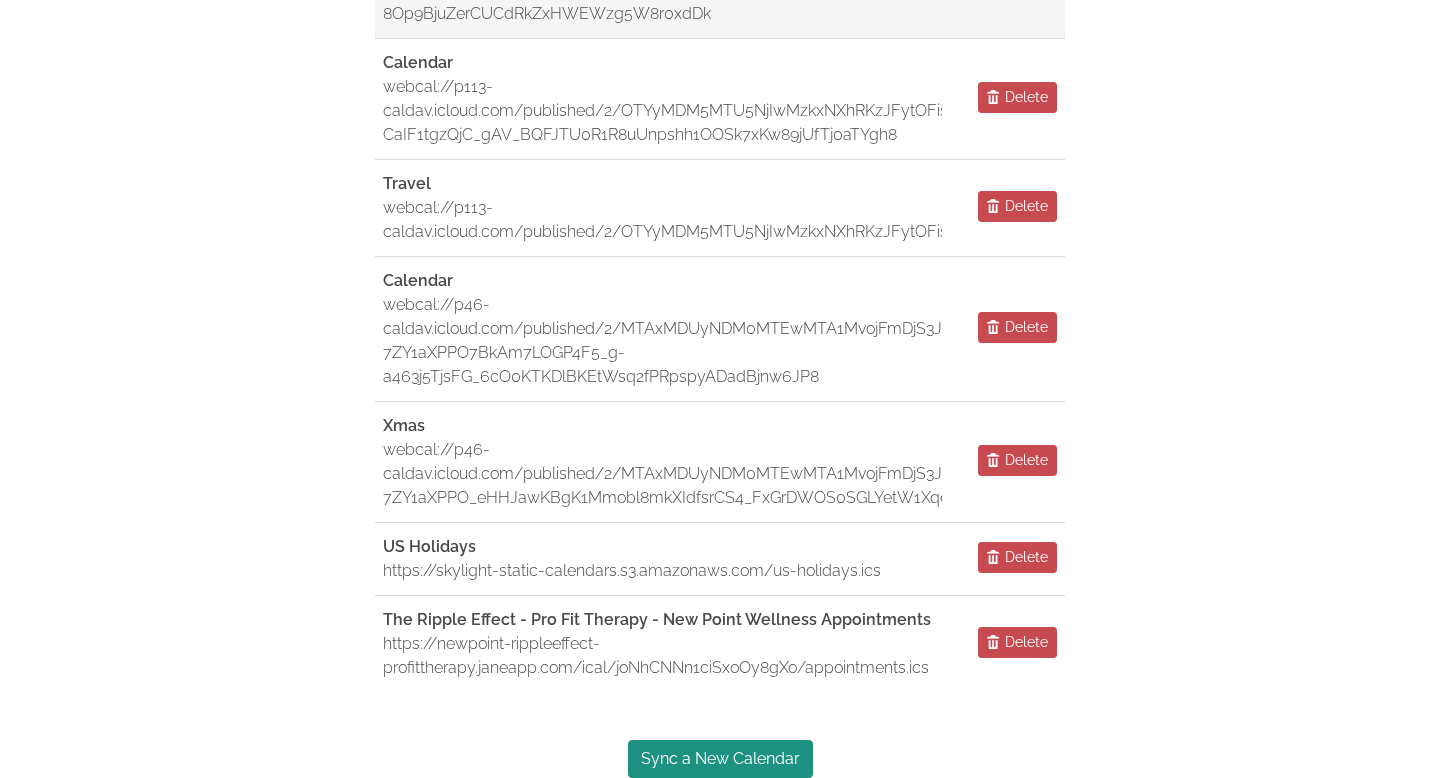 scroll, scrollTop: 1314, scrollLeft: 0, axis: vertical 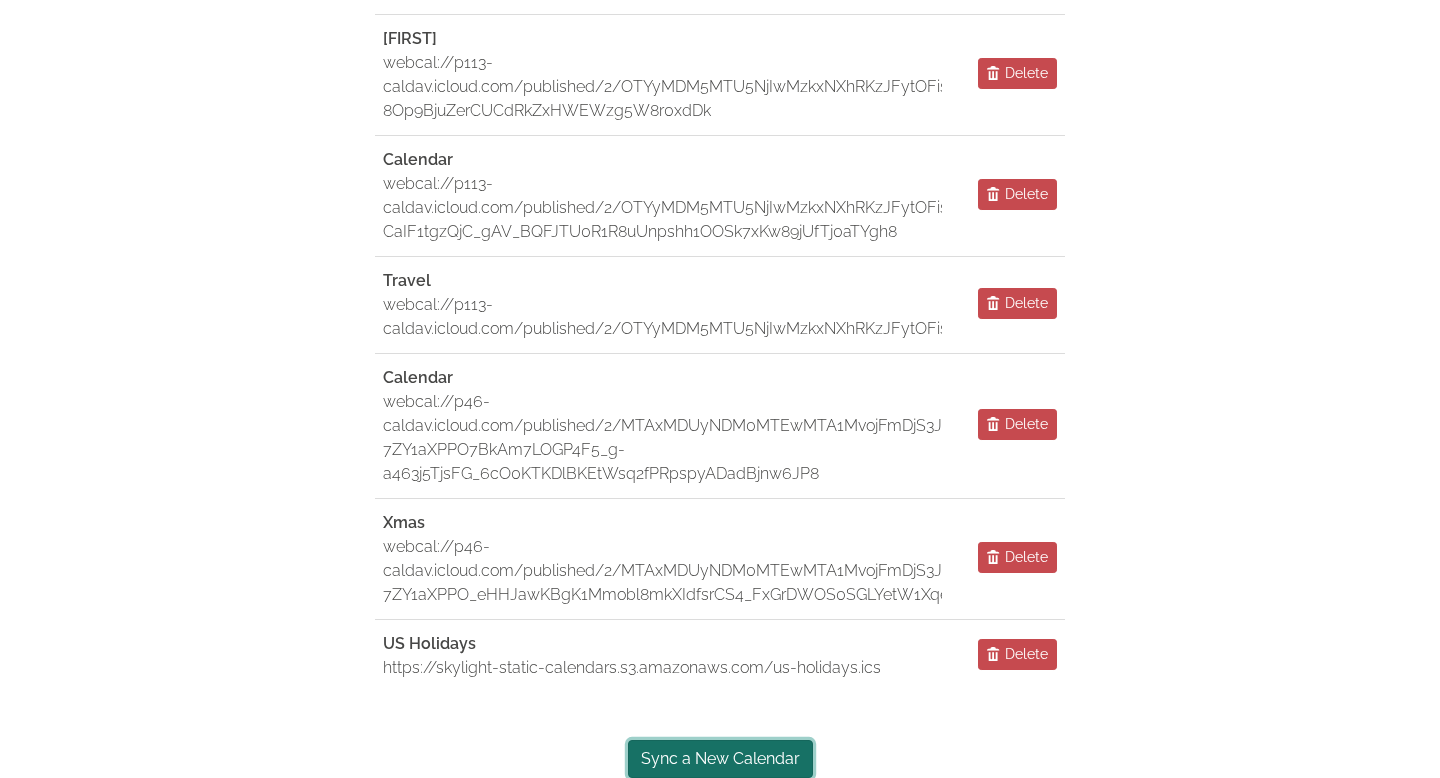 click on "Sync a New Calendar" at bounding box center [720, 759] 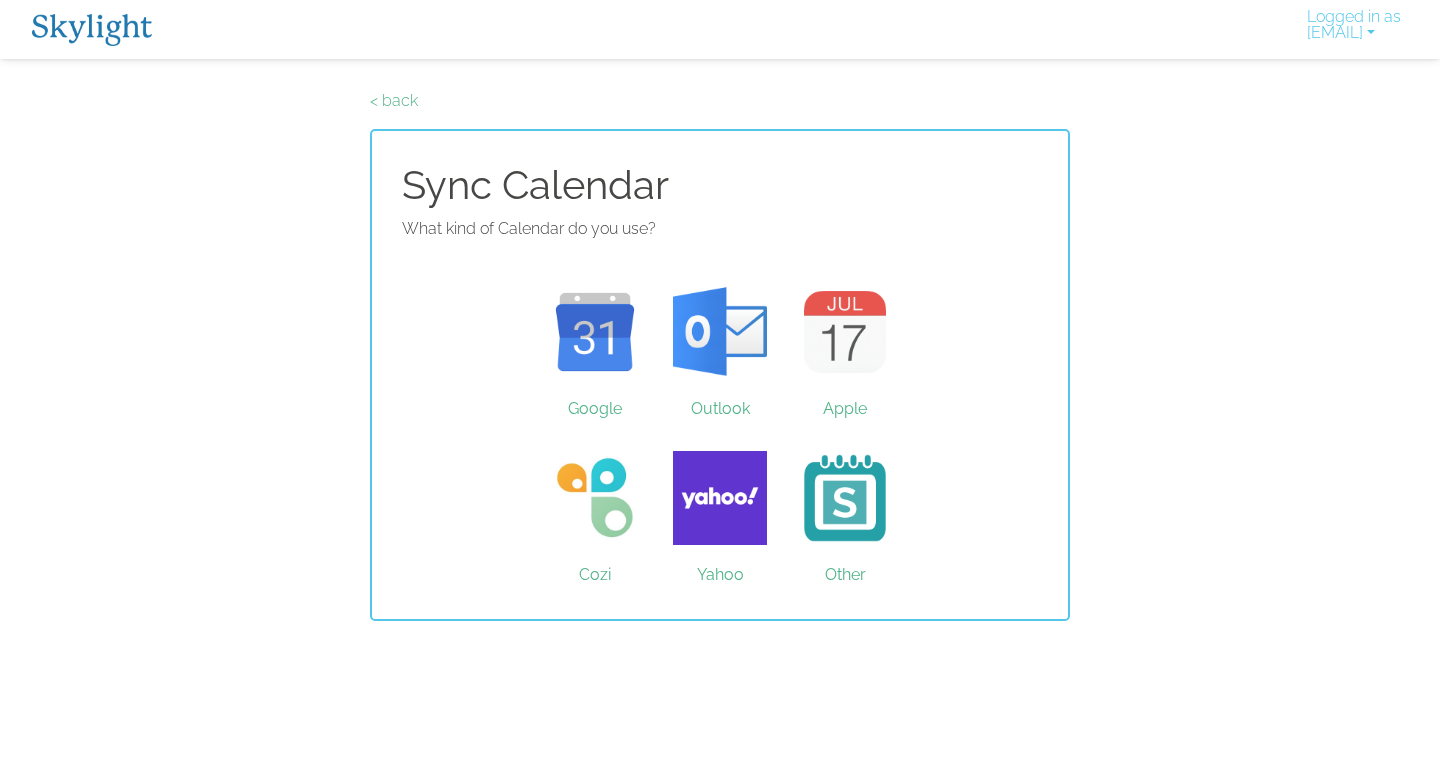 scroll, scrollTop: 0, scrollLeft: 0, axis: both 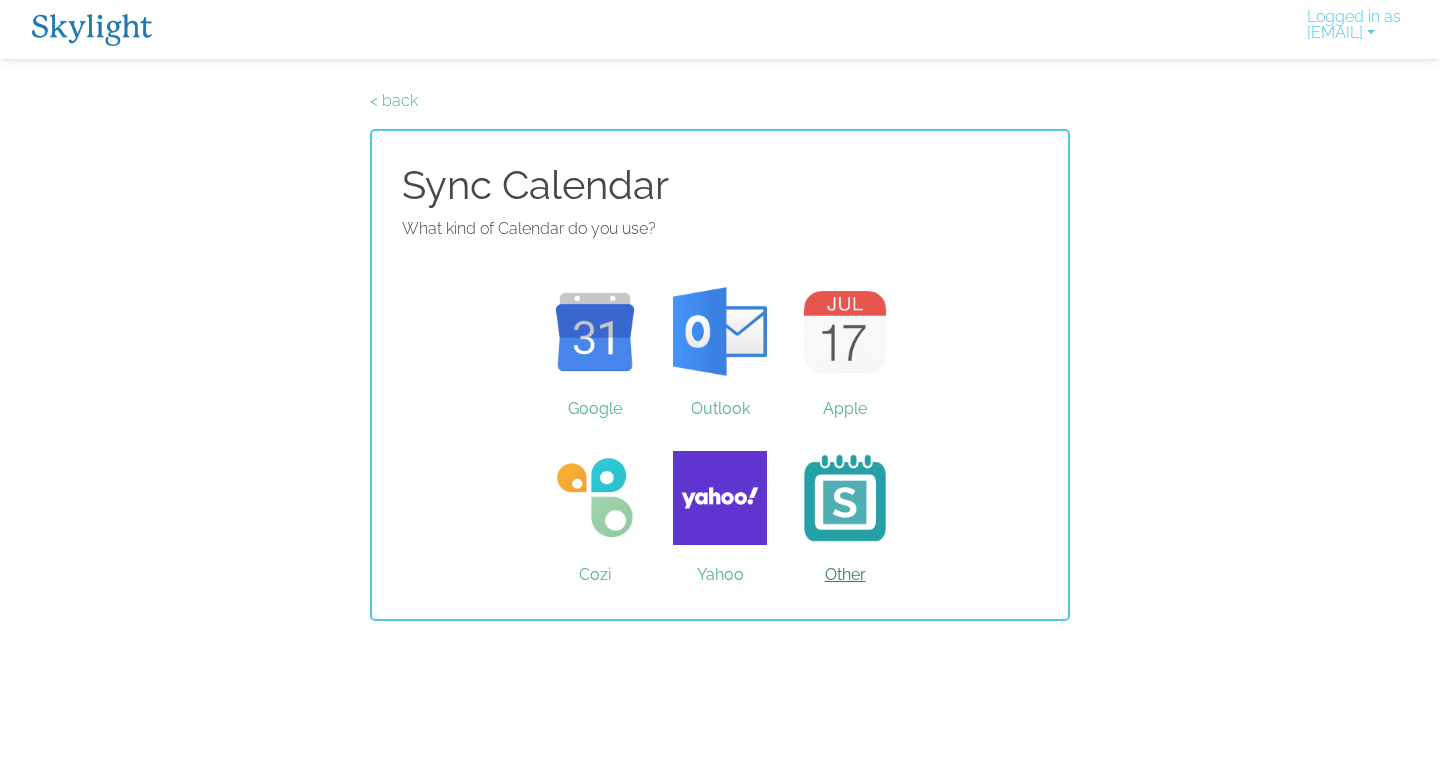 click on "Other" at bounding box center [845, 498] 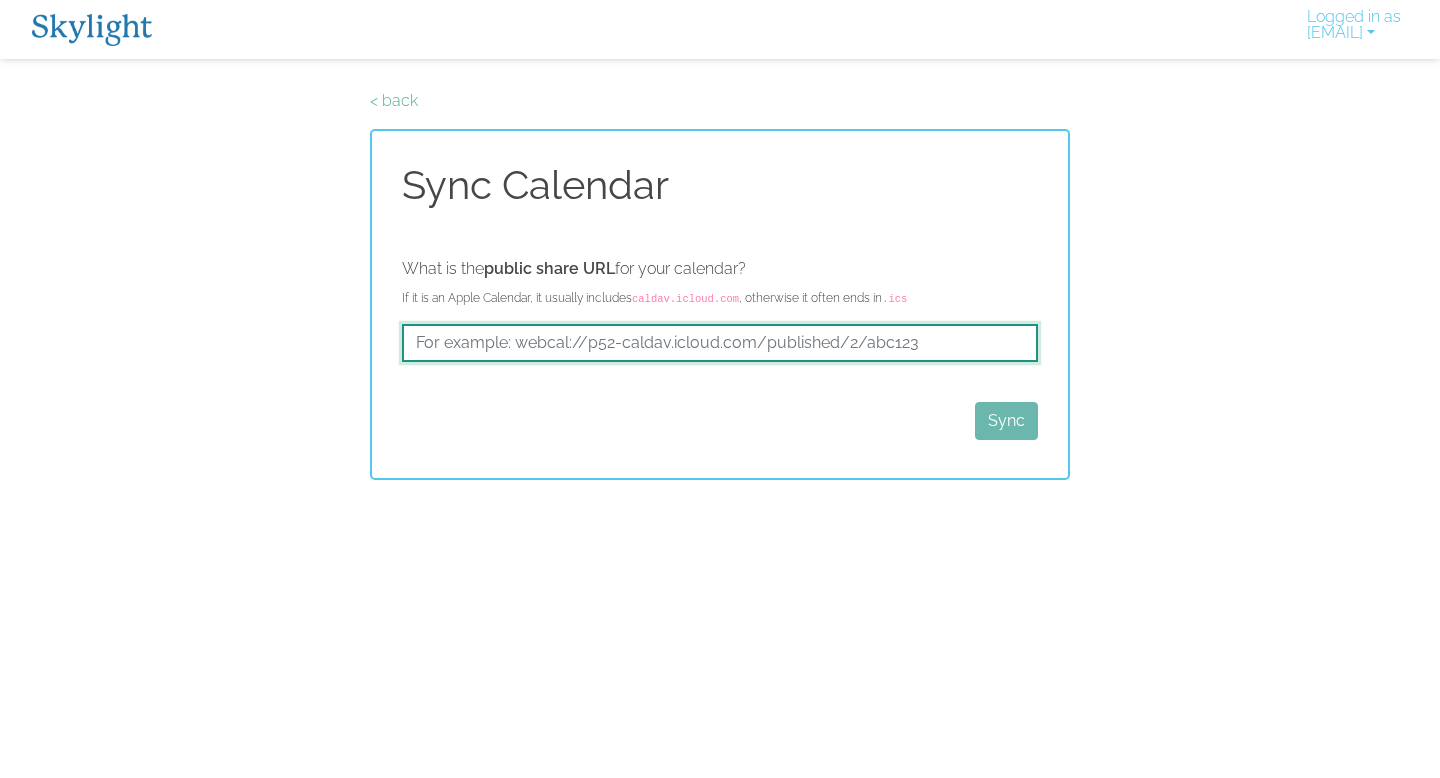 paste on "https://groupme.com/join_event/108561139/e7437c42d5aa4894a76409704b888ba5/IkBhMi2v" 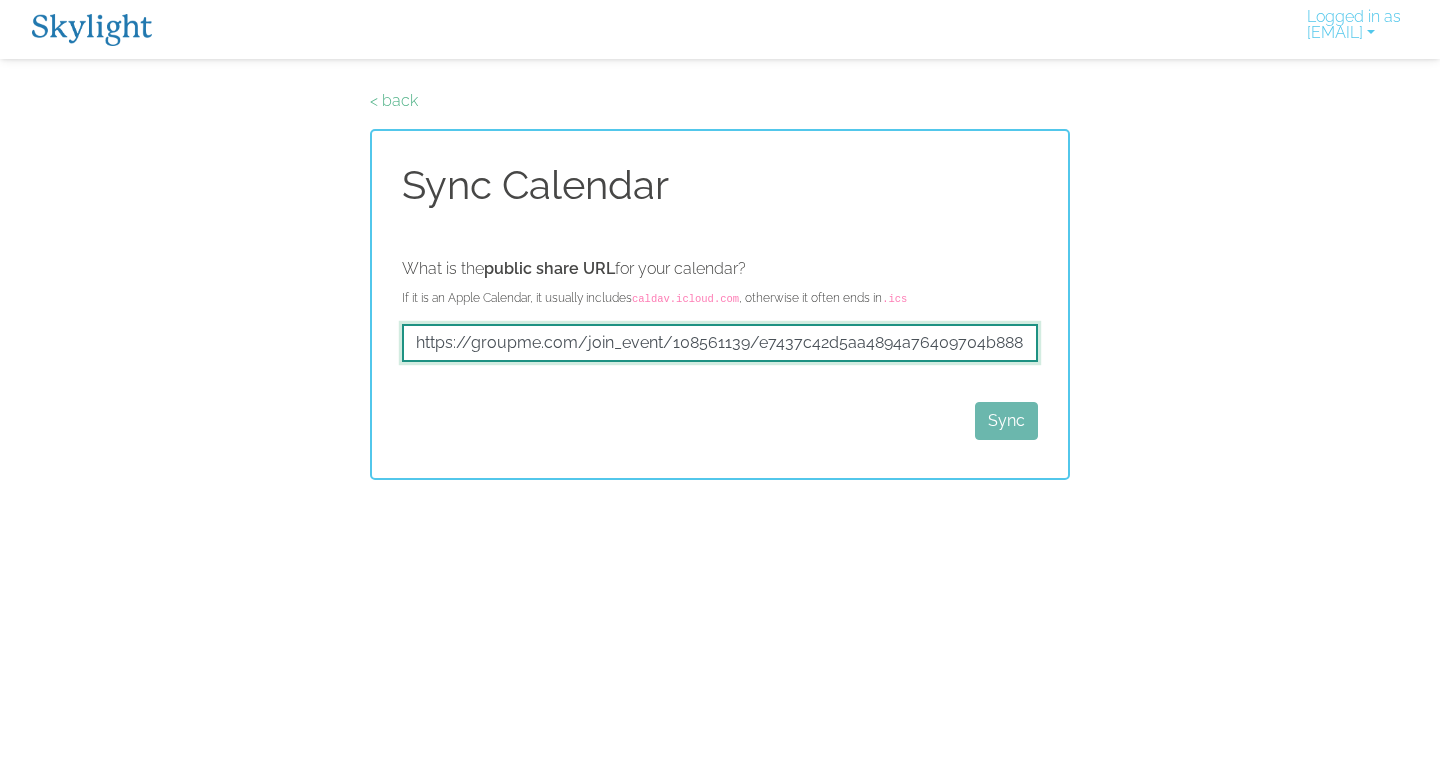 scroll, scrollTop: 0, scrollLeft: 95, axis: horizontal 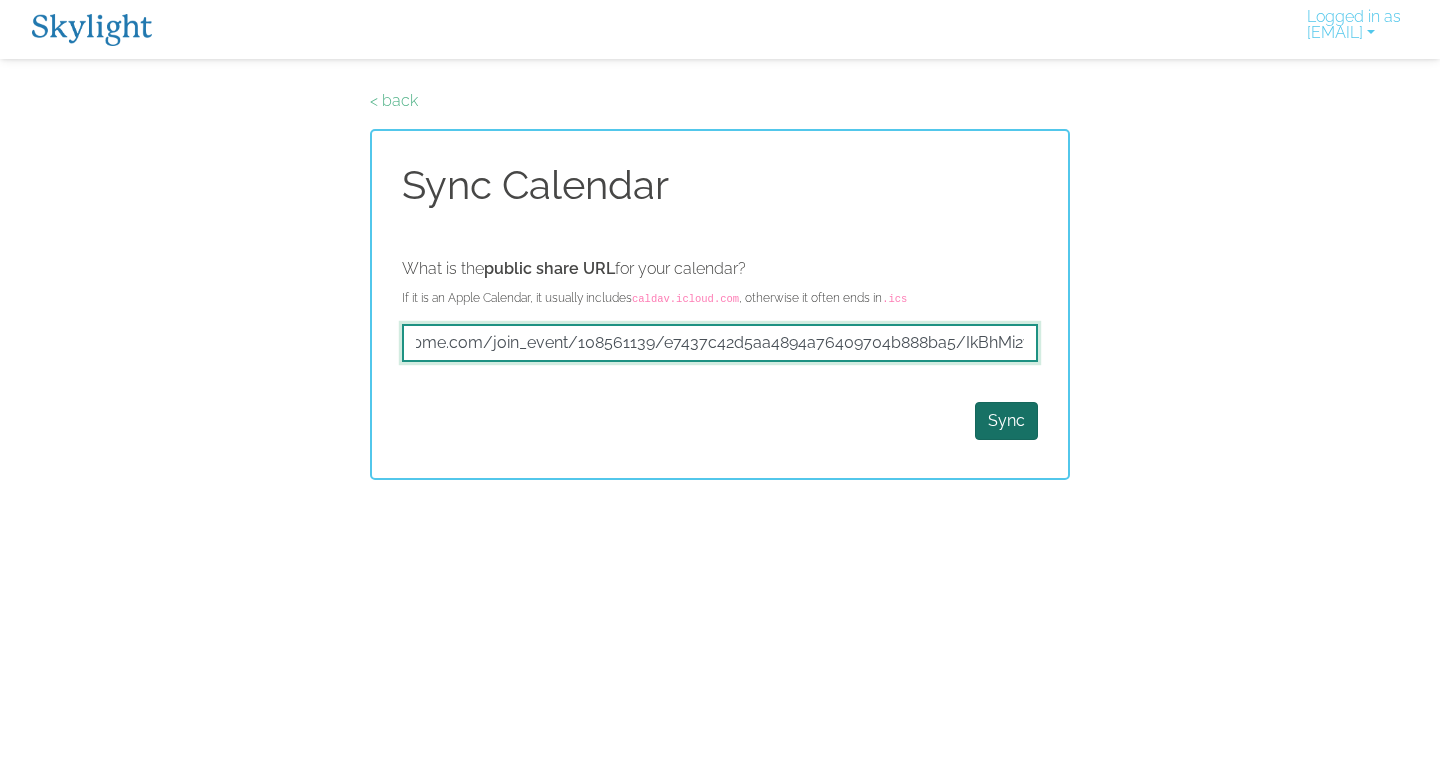 type on "https://groupme.com/join_event/108561139/e7437c42d5aa4894a76409704b888ba5/IkBhMi2v" 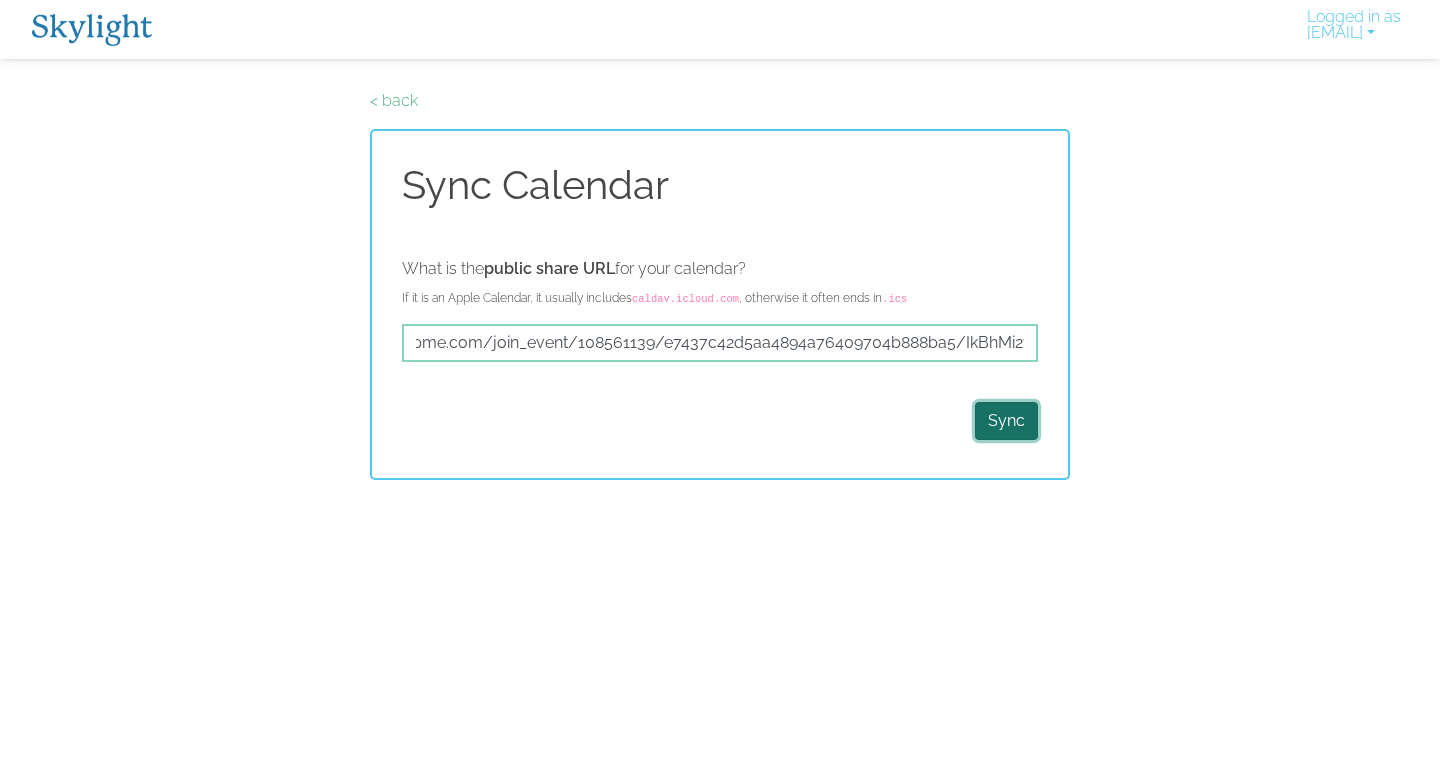 scroll, scrollTop: 0, scrollLeft: 0, axis: both 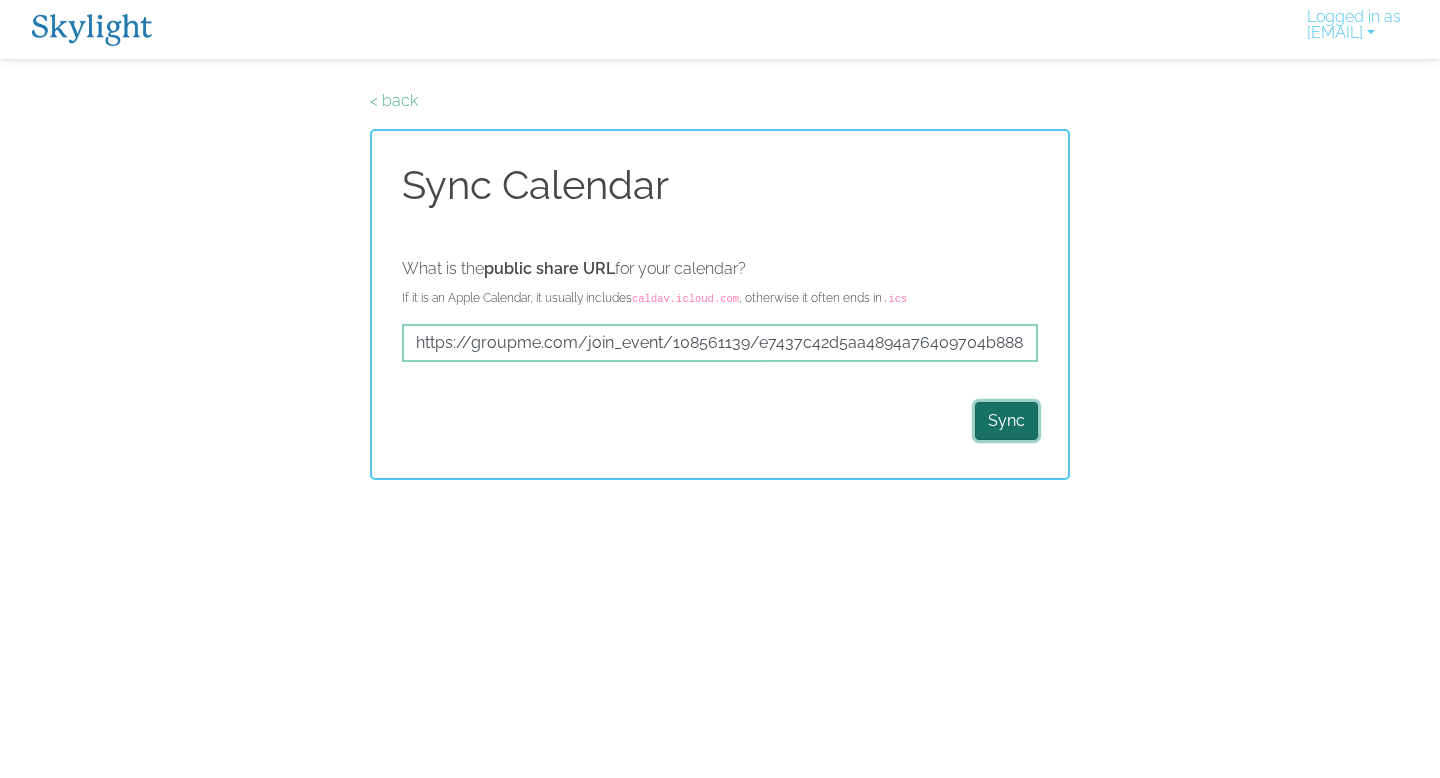 click on "Sync" at bounding box center [1006, 421] 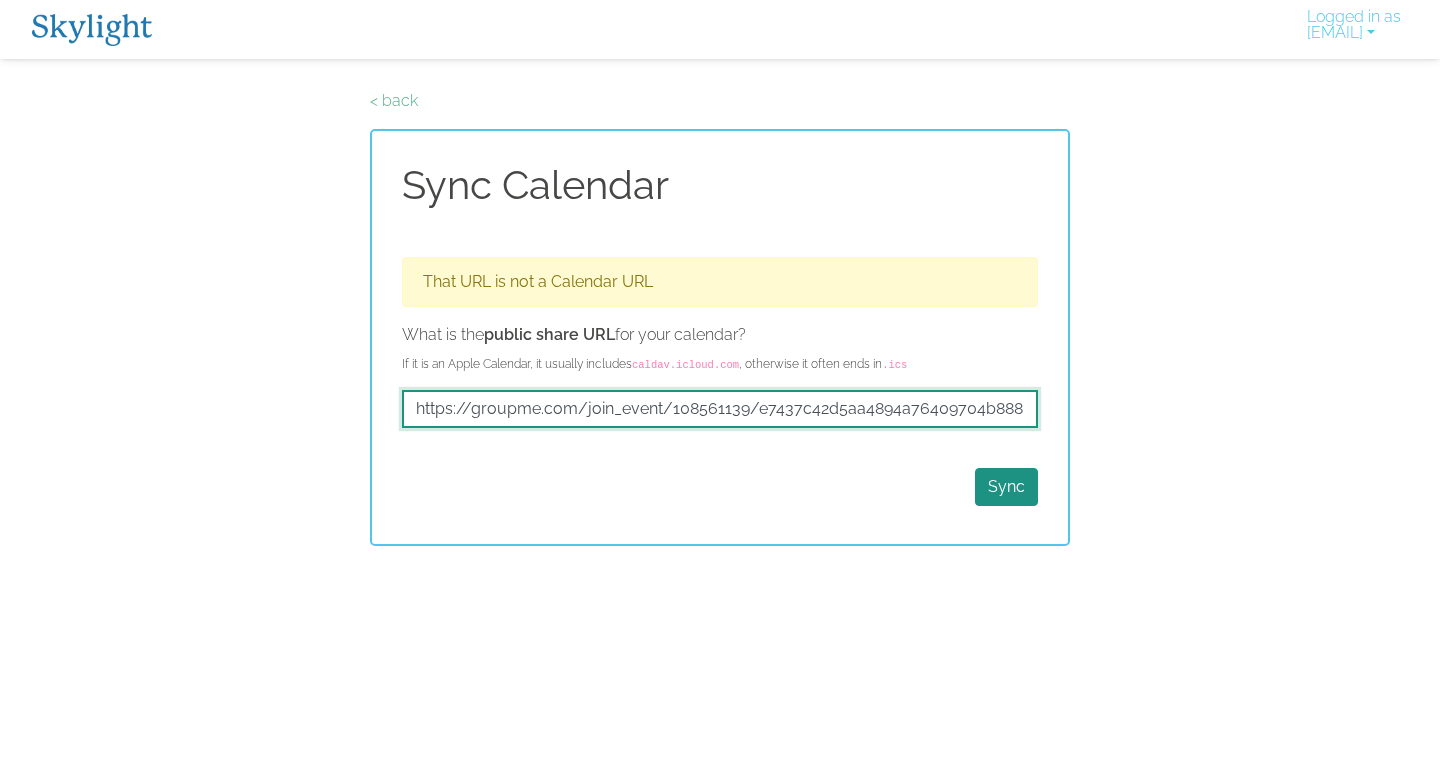 click on "https://groupme.com/join_event/108561139/e7437c42d5aa4894a76409704b888ba5/IkBhMi2v" at bounding box center [720, 409] 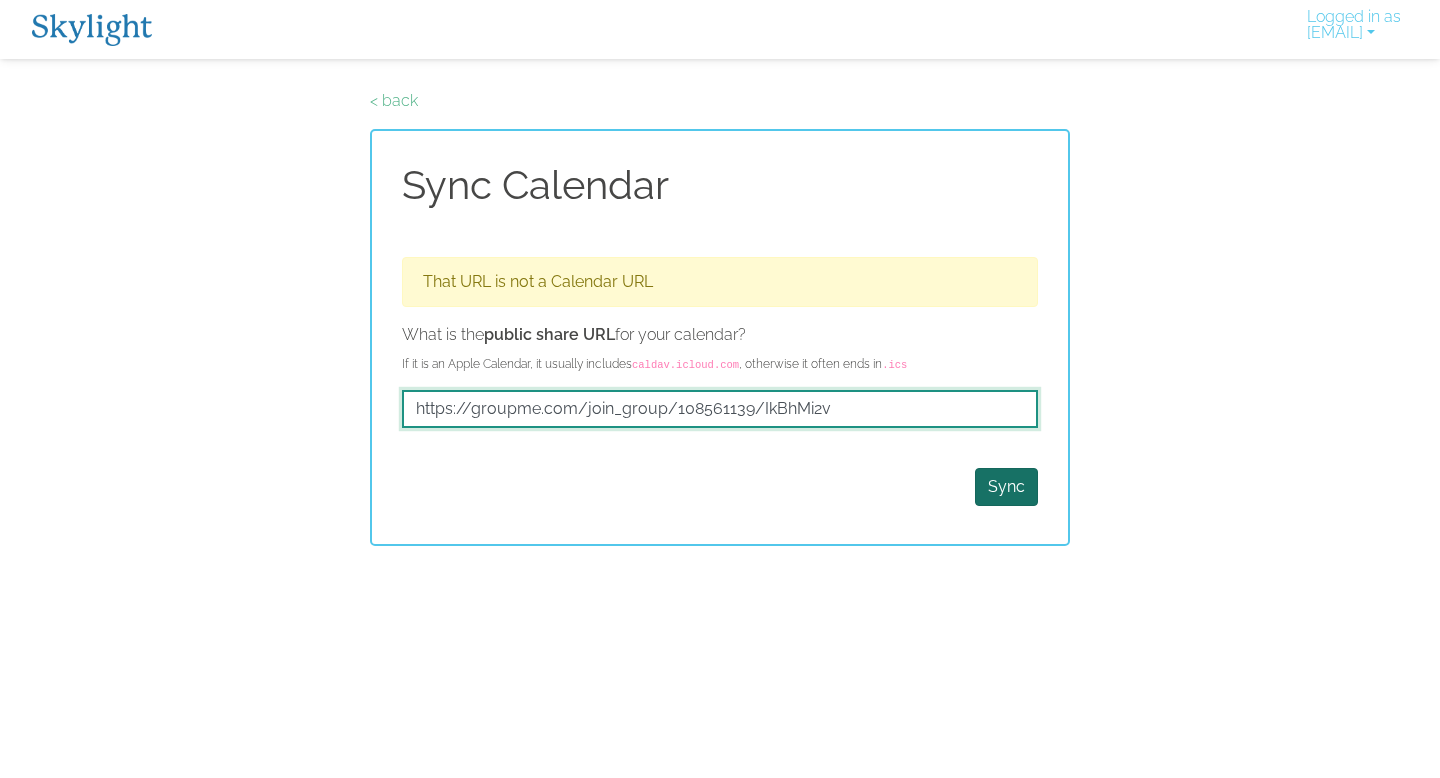 type on "https://groupme.com/join_group/108561139/IkBhMi2v" 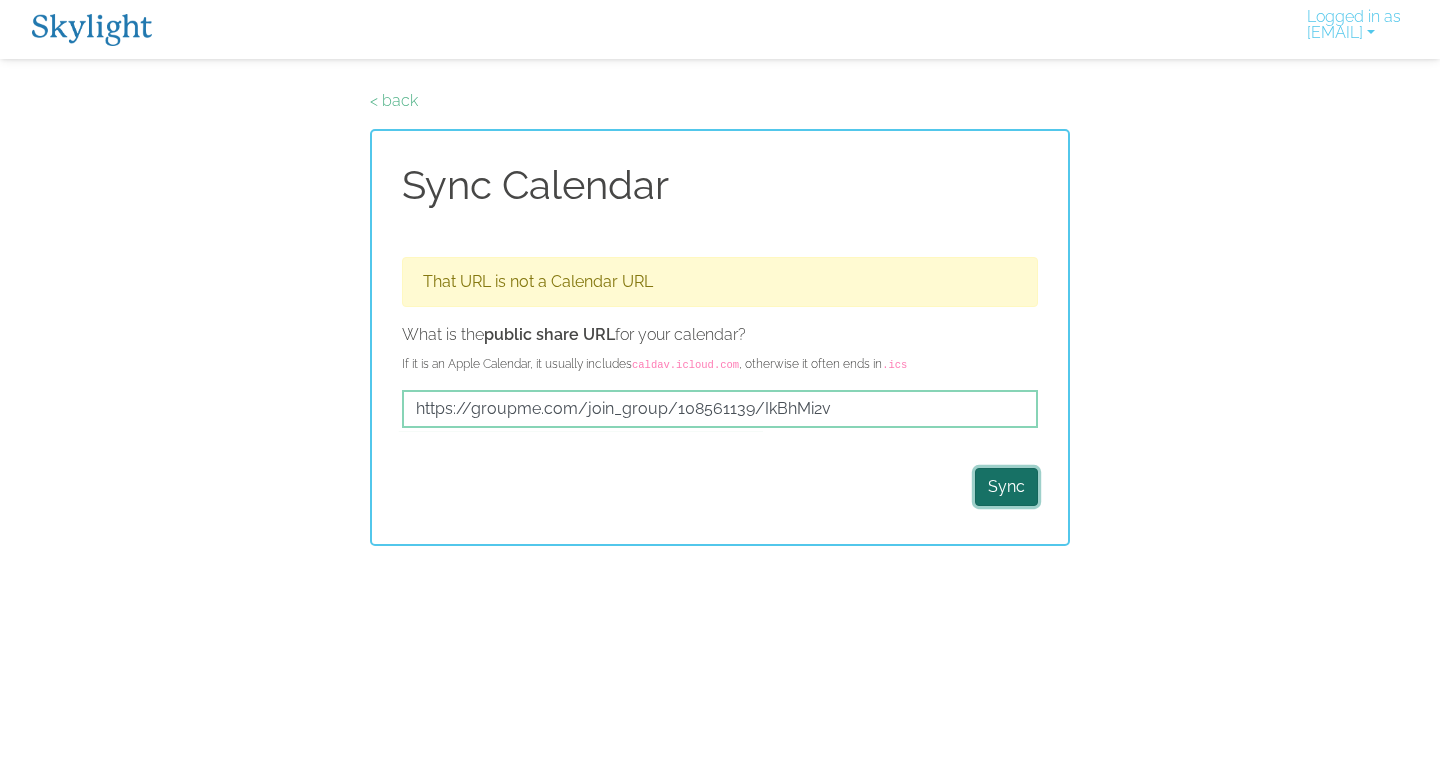 click on "Sync" at bounding box center (1006, 487) 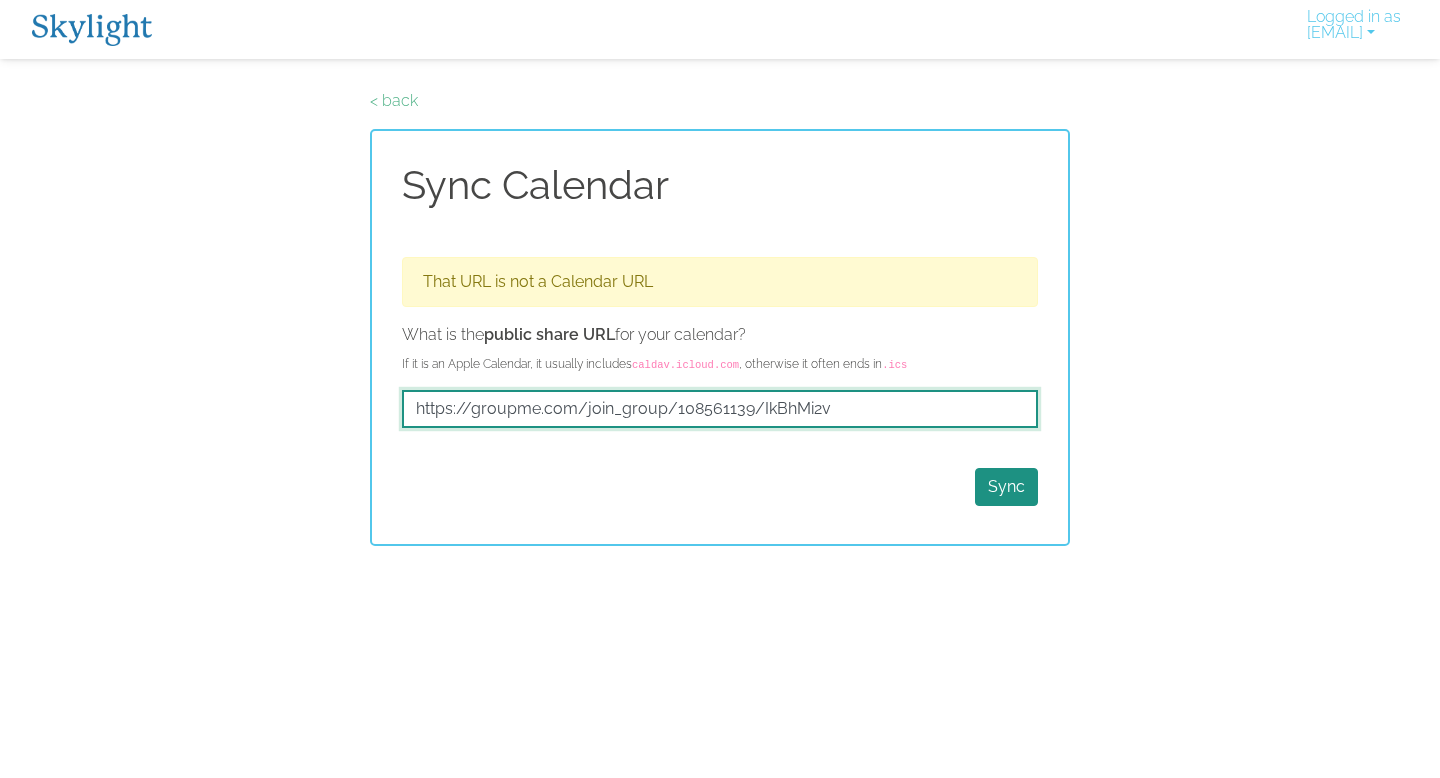 click on "https://groupme.com/join_group/108561139/IkBhMi2v" at bounding box center [720, 409] 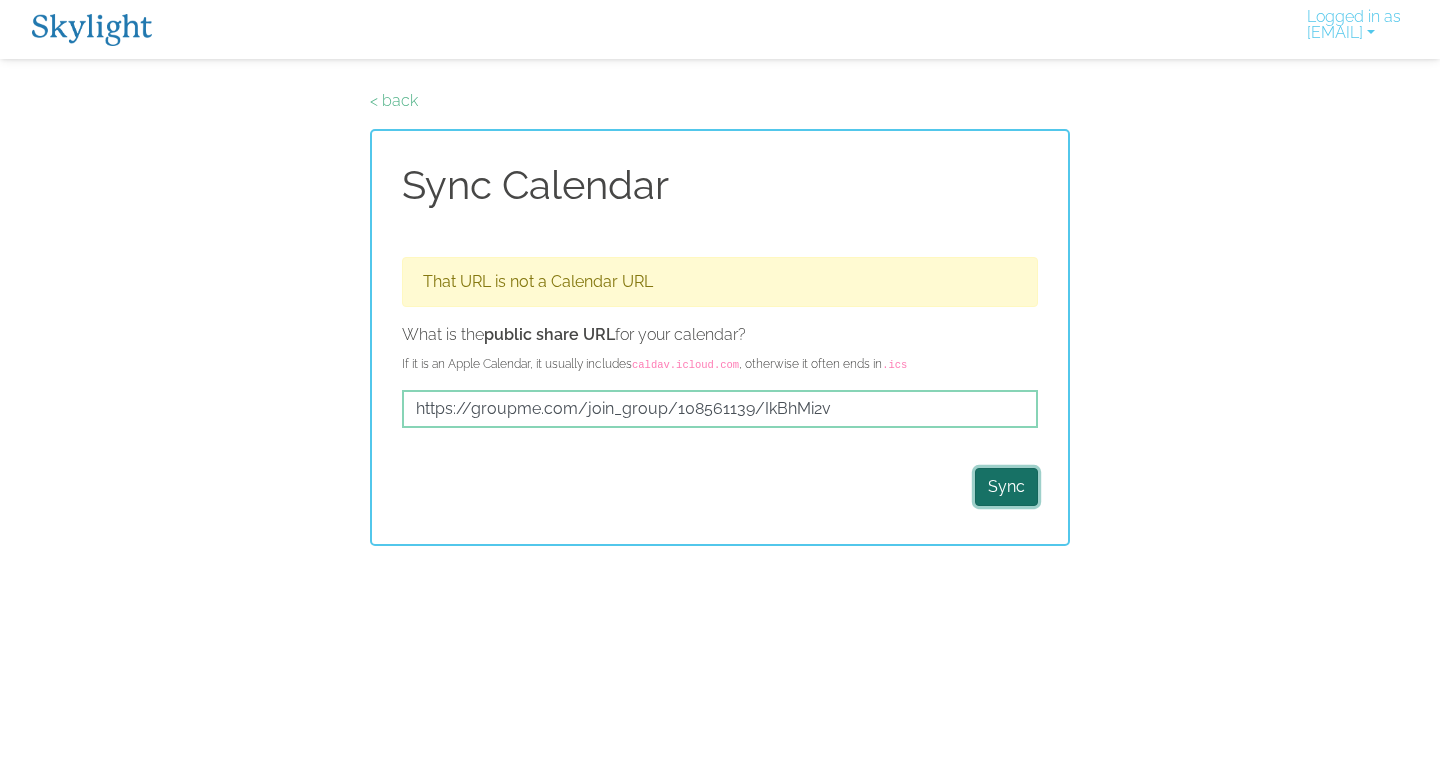 click on "Sync" at bounding box center (1006, 487) 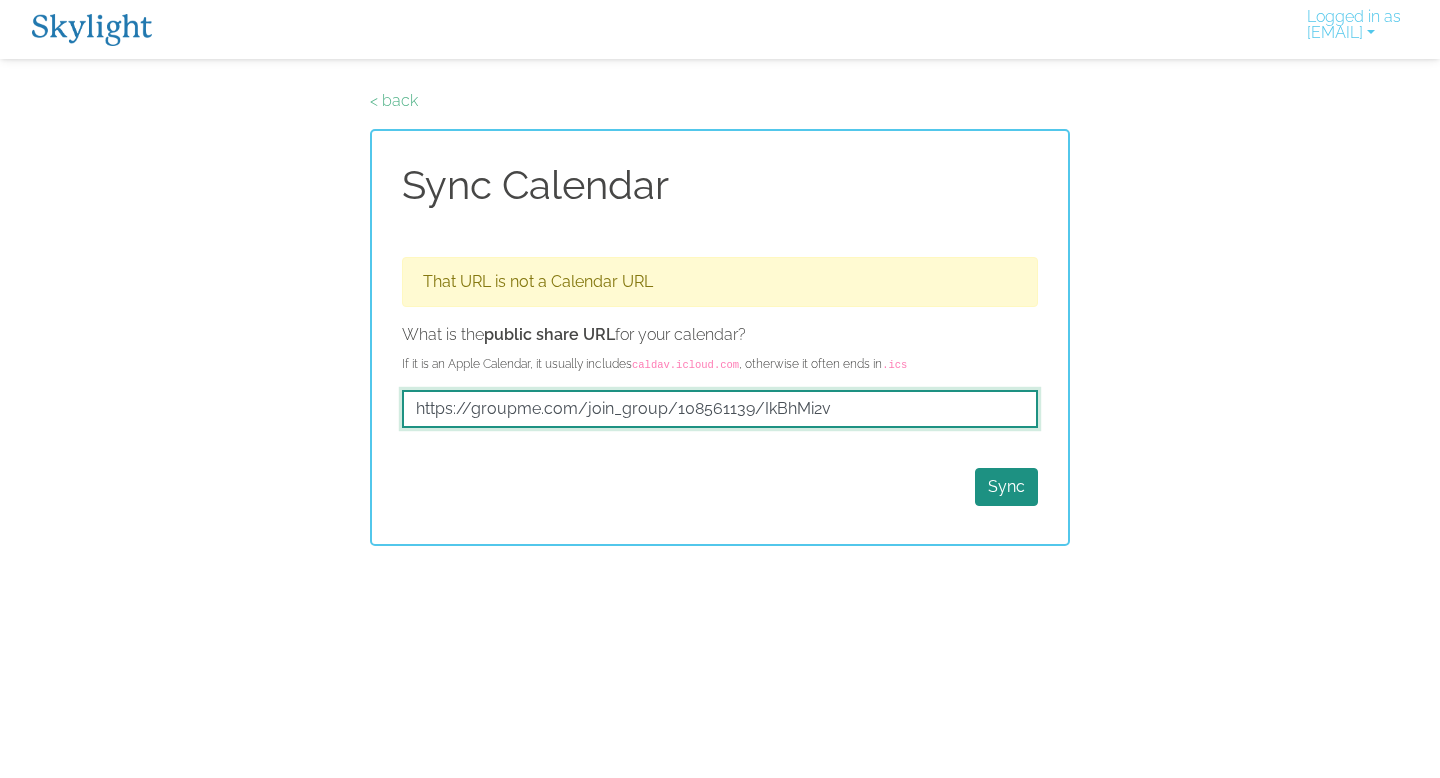 click on "https://groupme.com/join_group/108561139/IkBhMi2v" at bounding box center [720, 409] 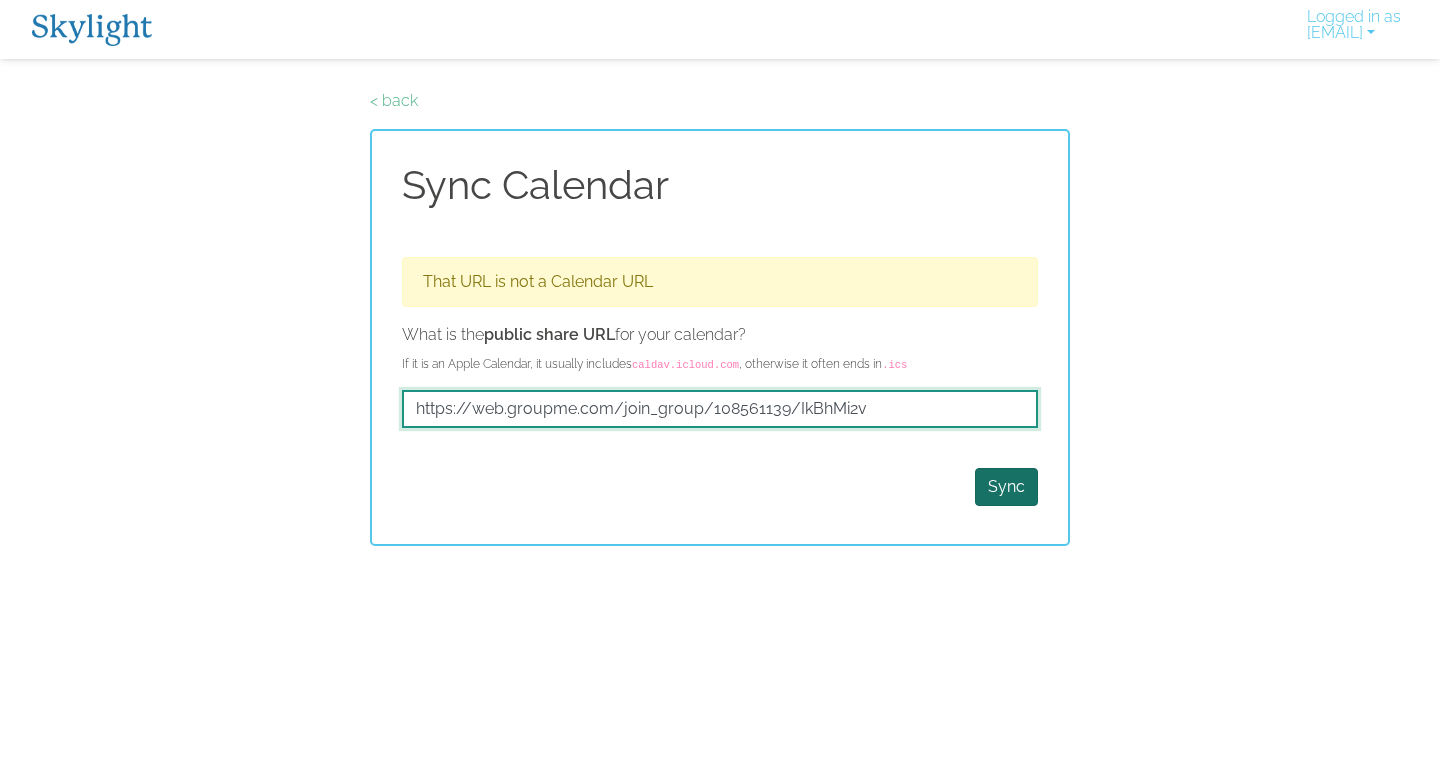 type on "https://web.groupme.com/join_group/108561139/IkBhMi2v" 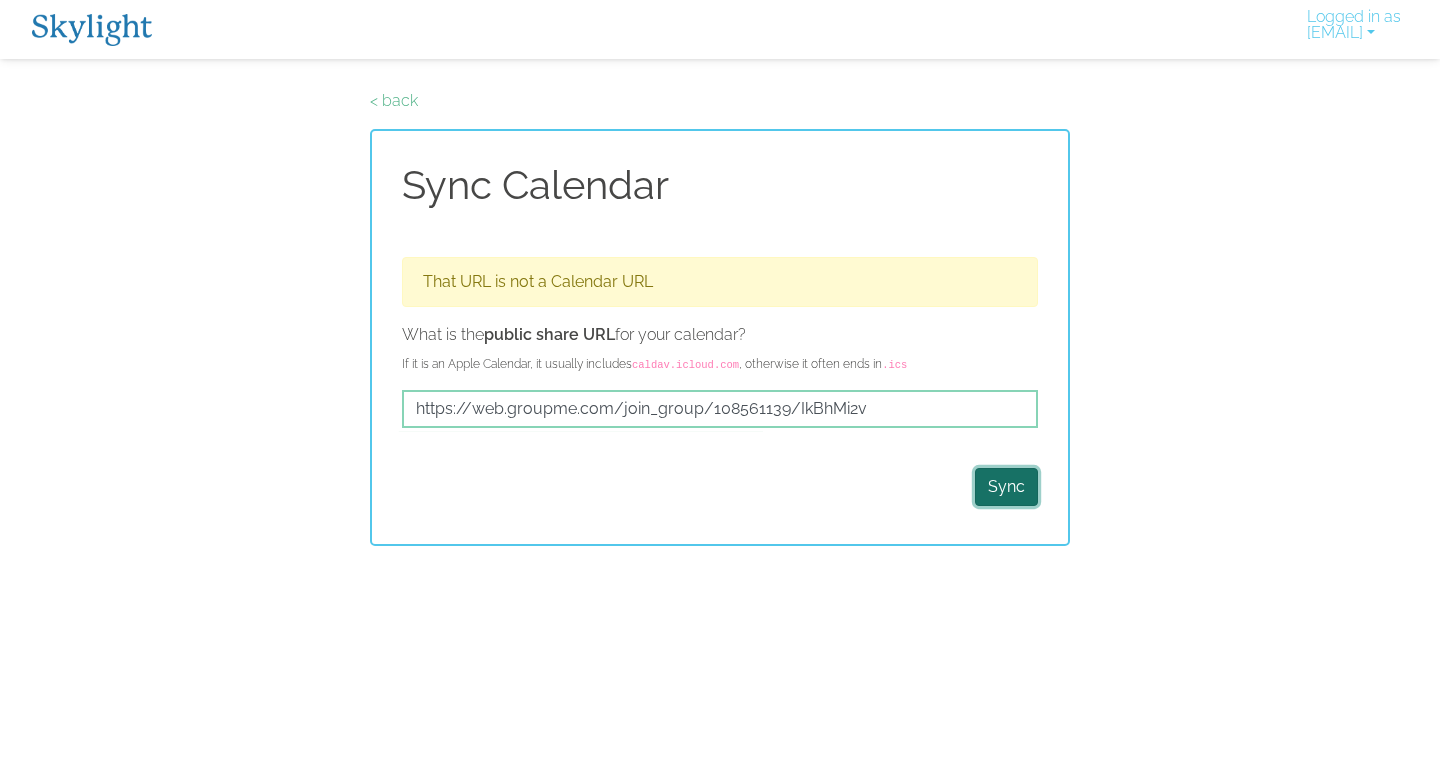 click on "Sync" at bounding box center [1006, 487] 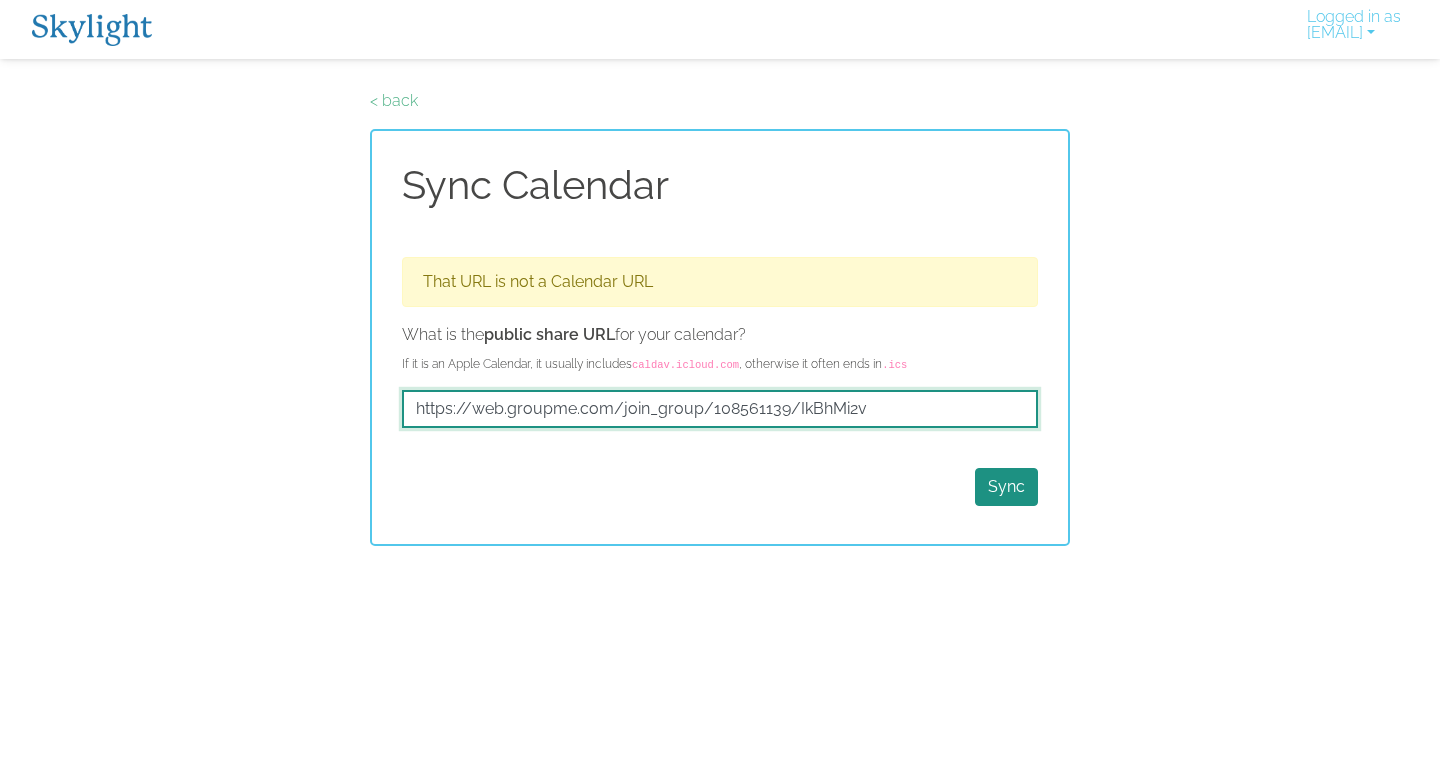 click on "https://web.groupme.com/join_group/108561139/IkBhMi2v" at bounding box center [720, 409] 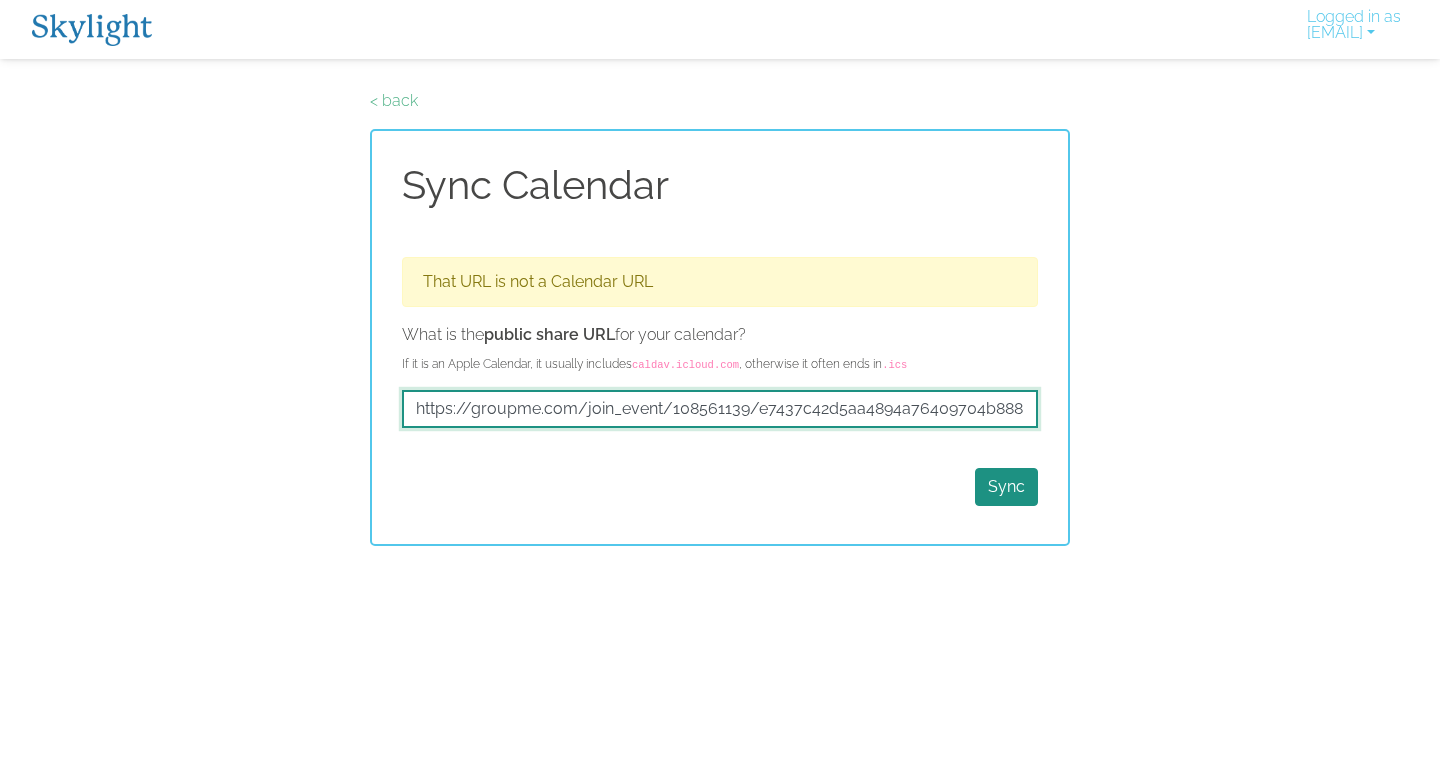 scroll, scrollTop: 0, scrollLeft: 95, axis: horizontal 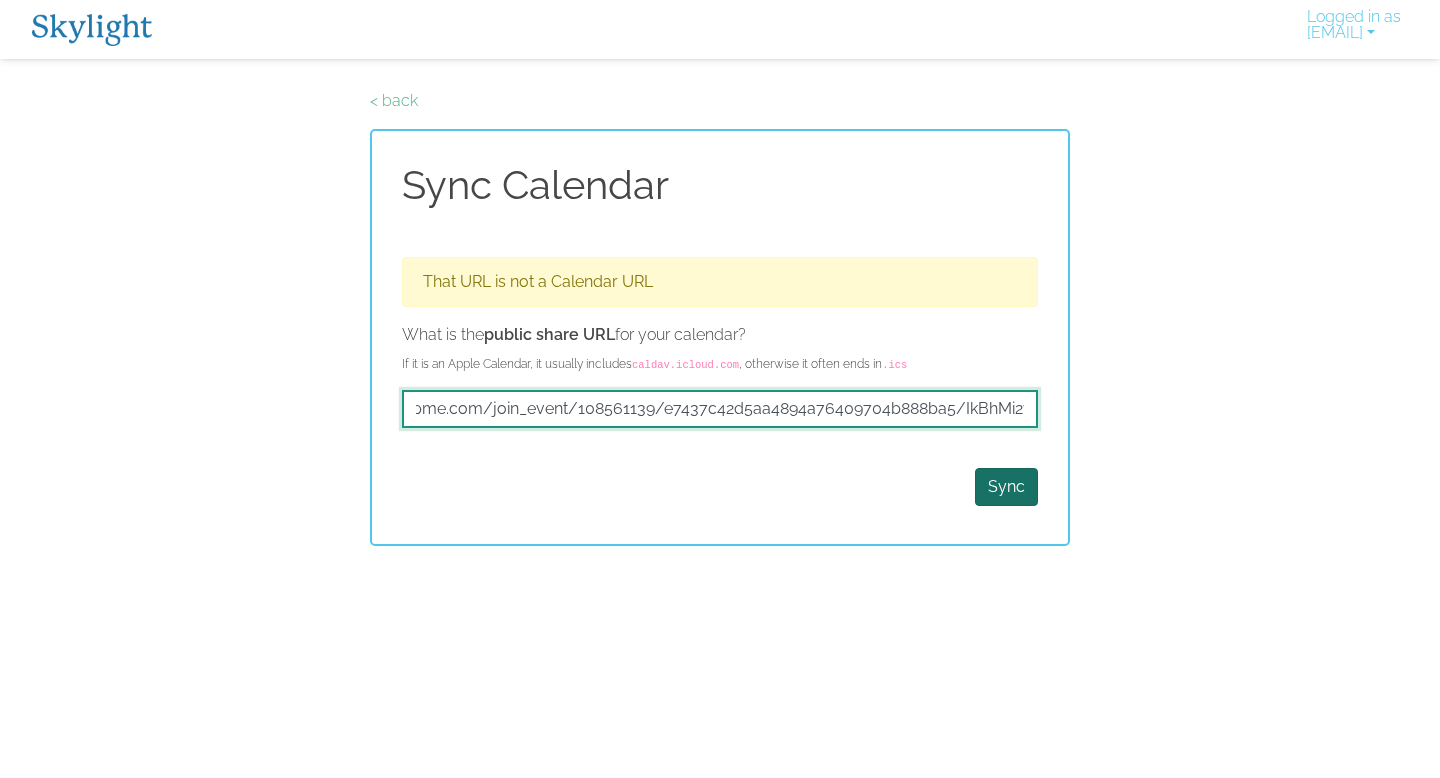 type on "https://groupme.com/join_event/108561139/e7437c42d5aa4894a76409704b888ba5/IkBhMi2v" 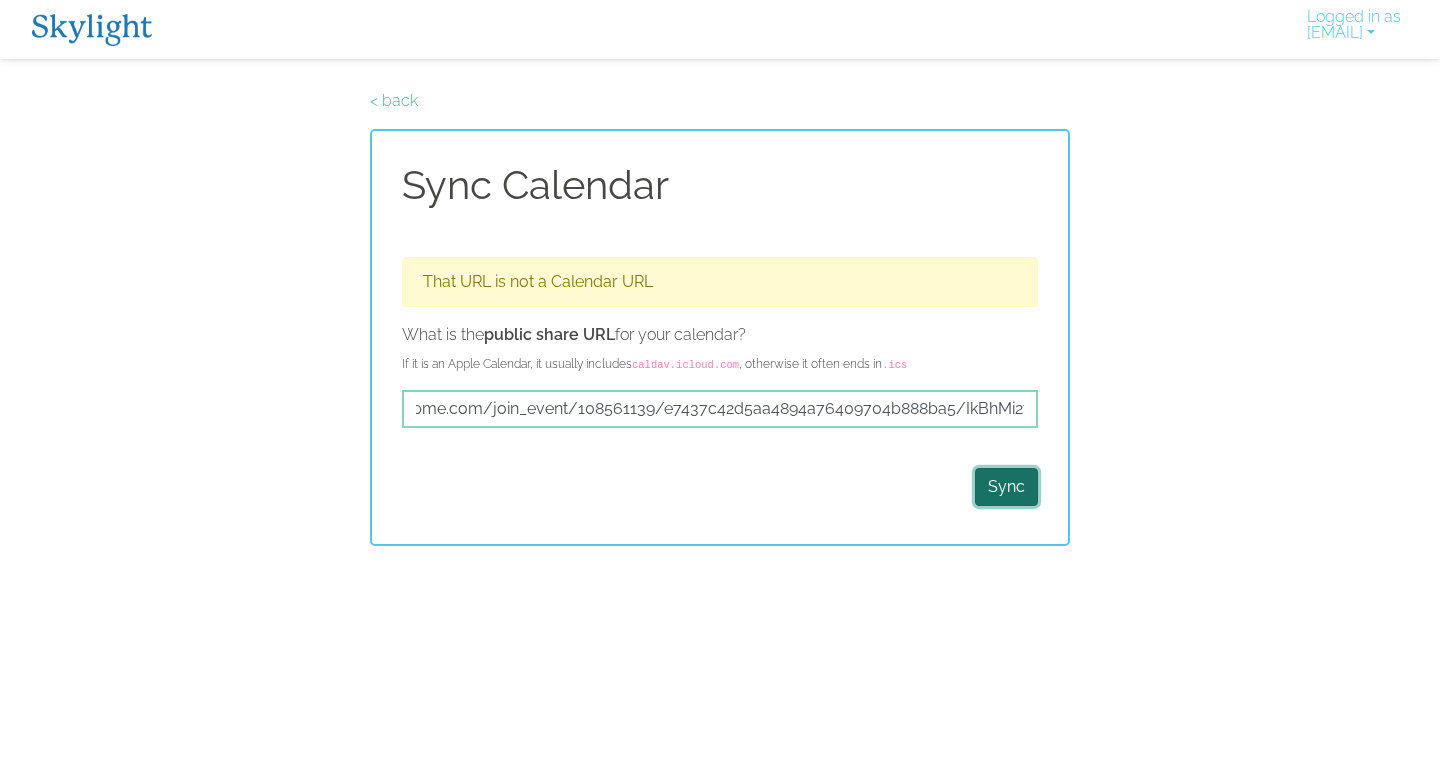 scroll, scrollTop: 0, scrollLeft: 0, axis: both 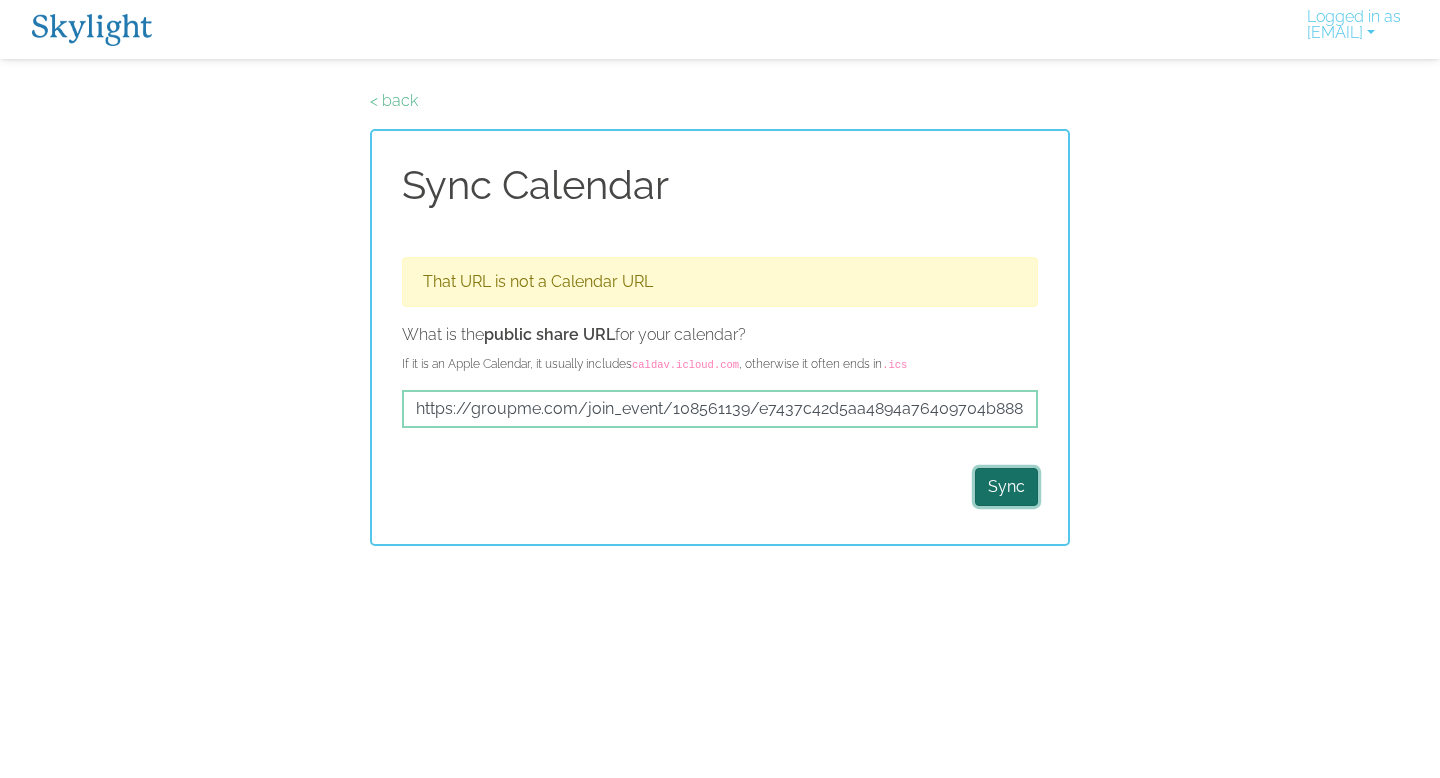 click on "Sync" at bounding box center (1006, 487) 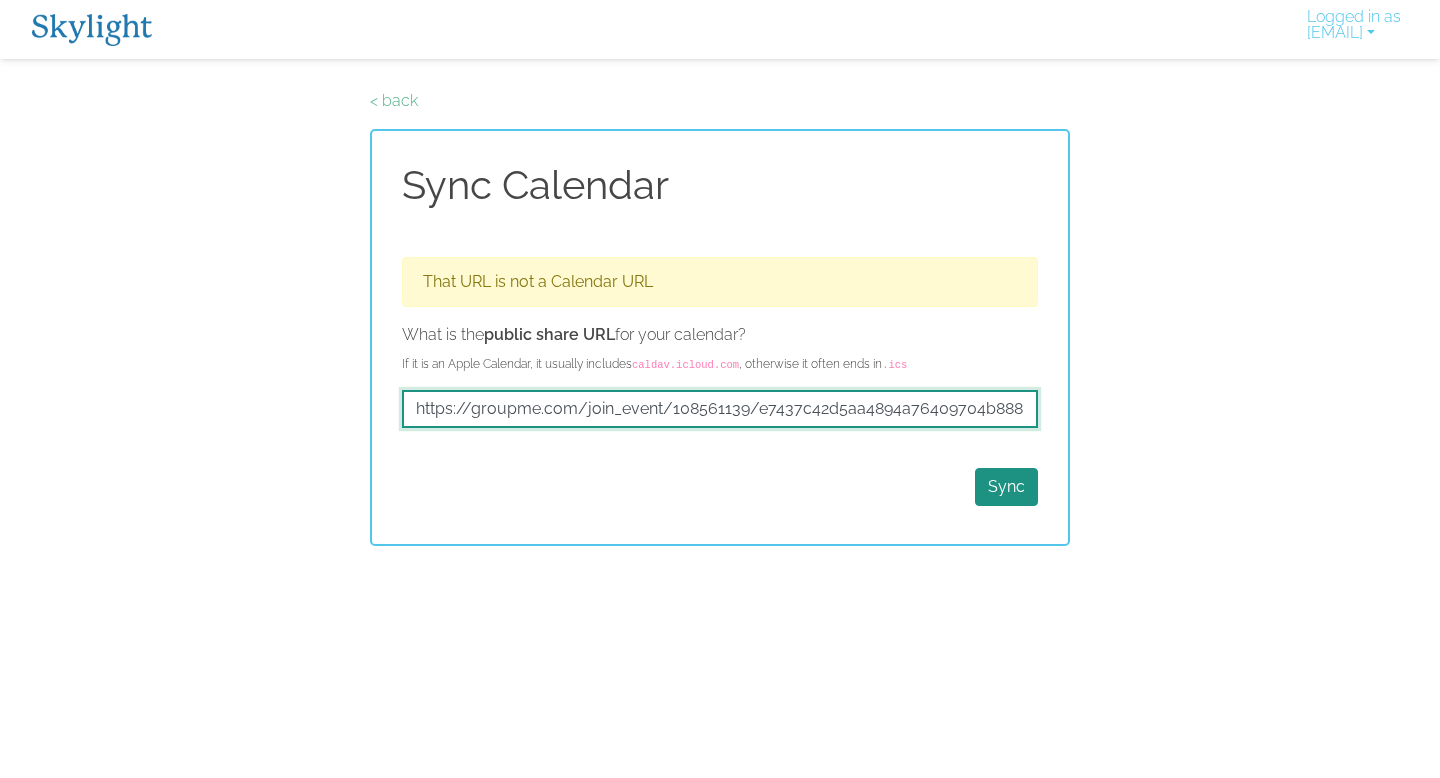 click on "https://groupme.com/join_event/108561139/e7437c42d5aa4894a76409704b888ba5/IkBhMi2v" at bounding box center [720, 409] 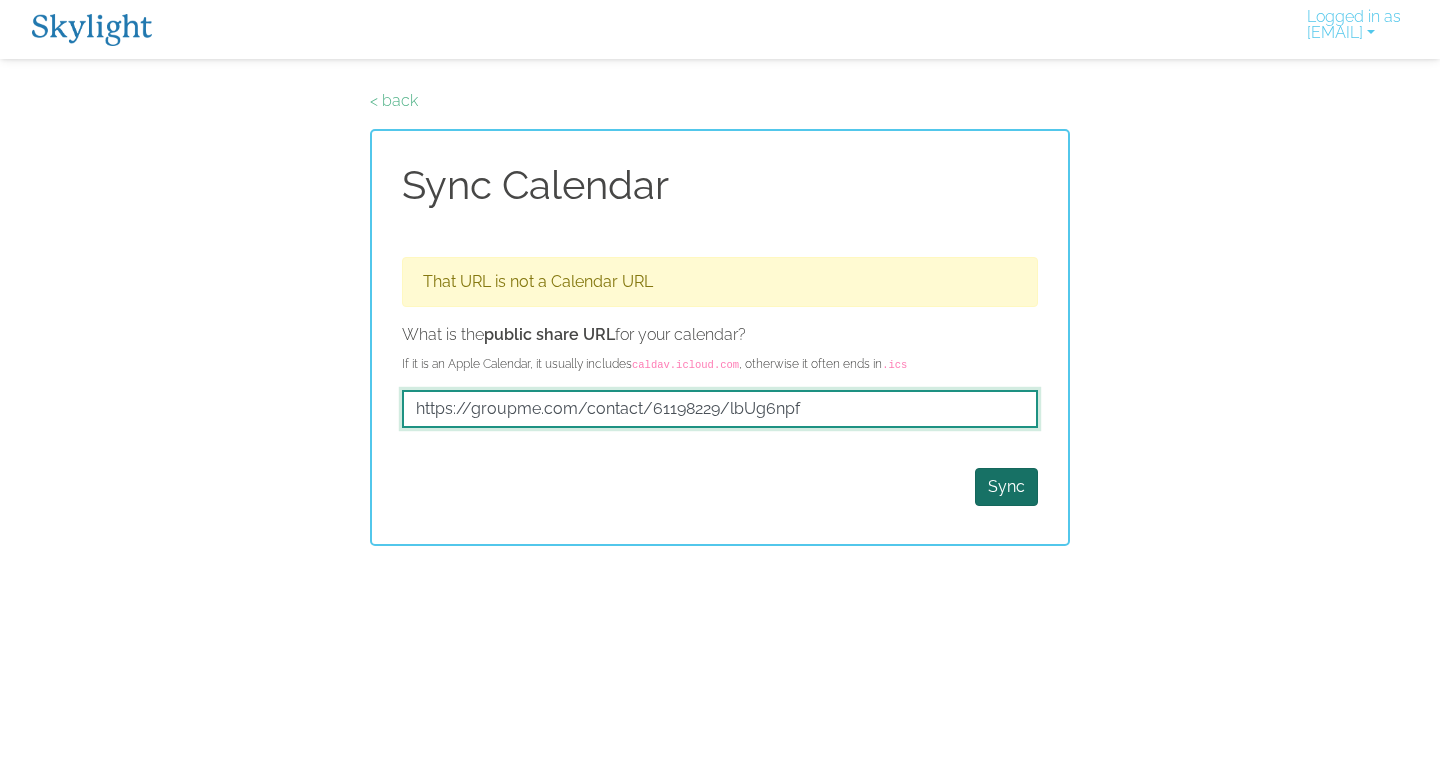 type on "https://groupme.com/contact/61198229/lbUg6npf" 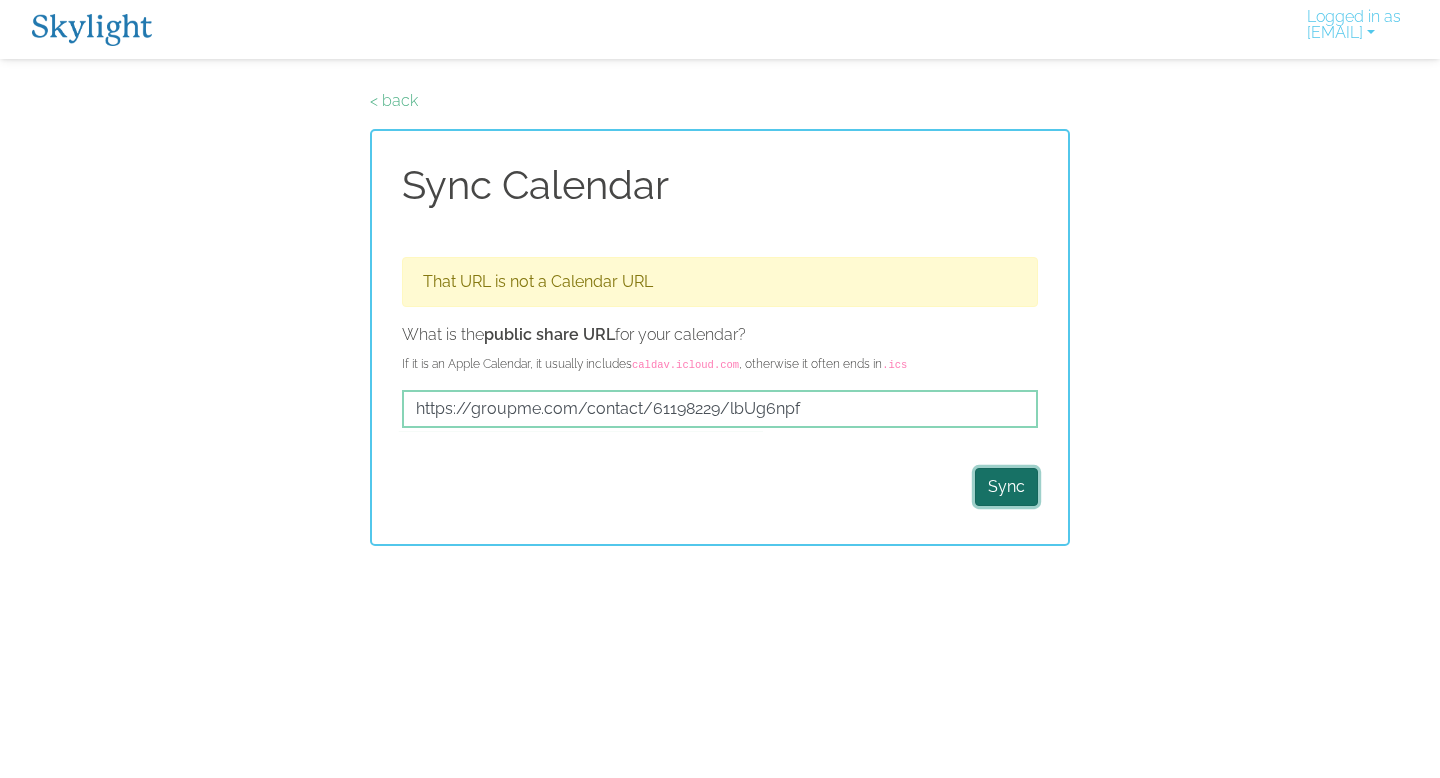 click on "Sync" at bounding box center (1006, 487) 